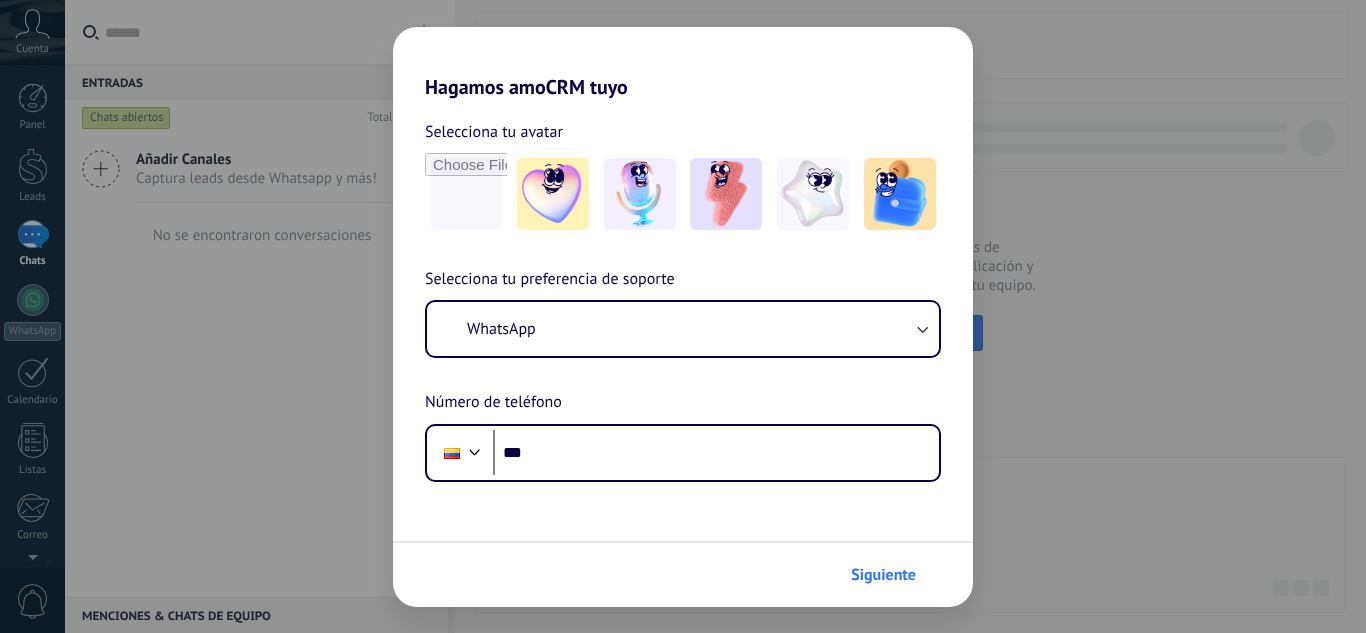 scroll, scrollTop: 0, scrollLeft: 0, axis: both 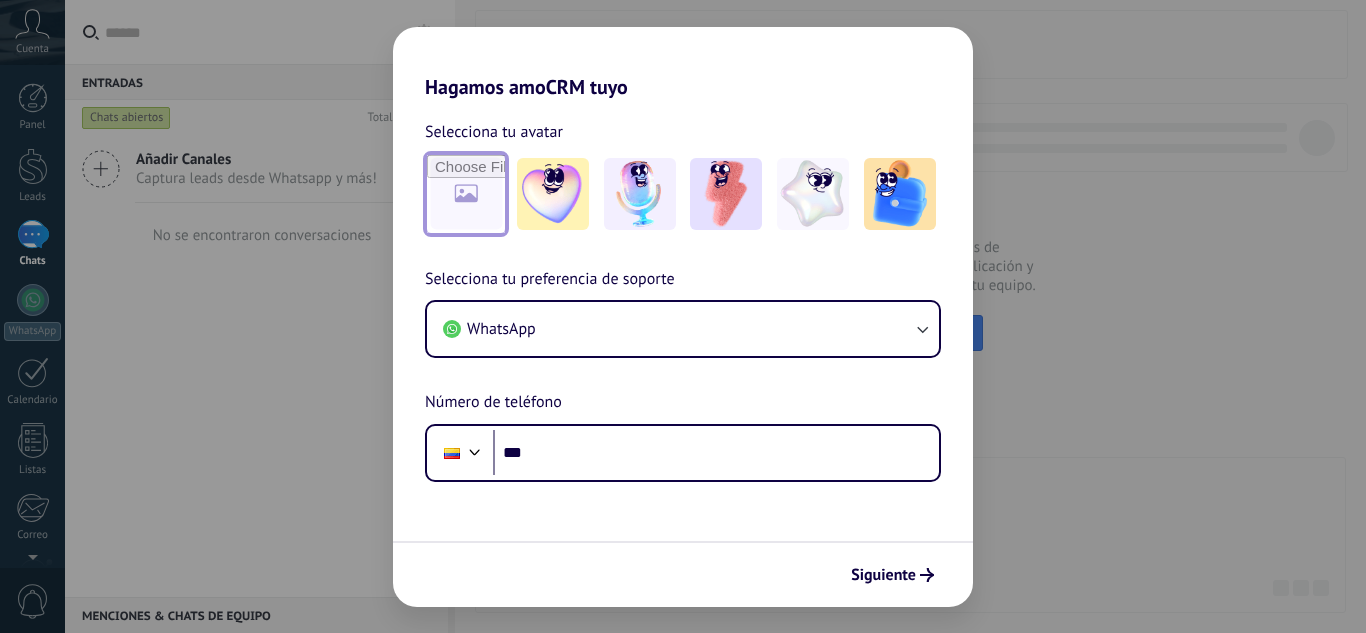 click at bounding box center (466, 194) 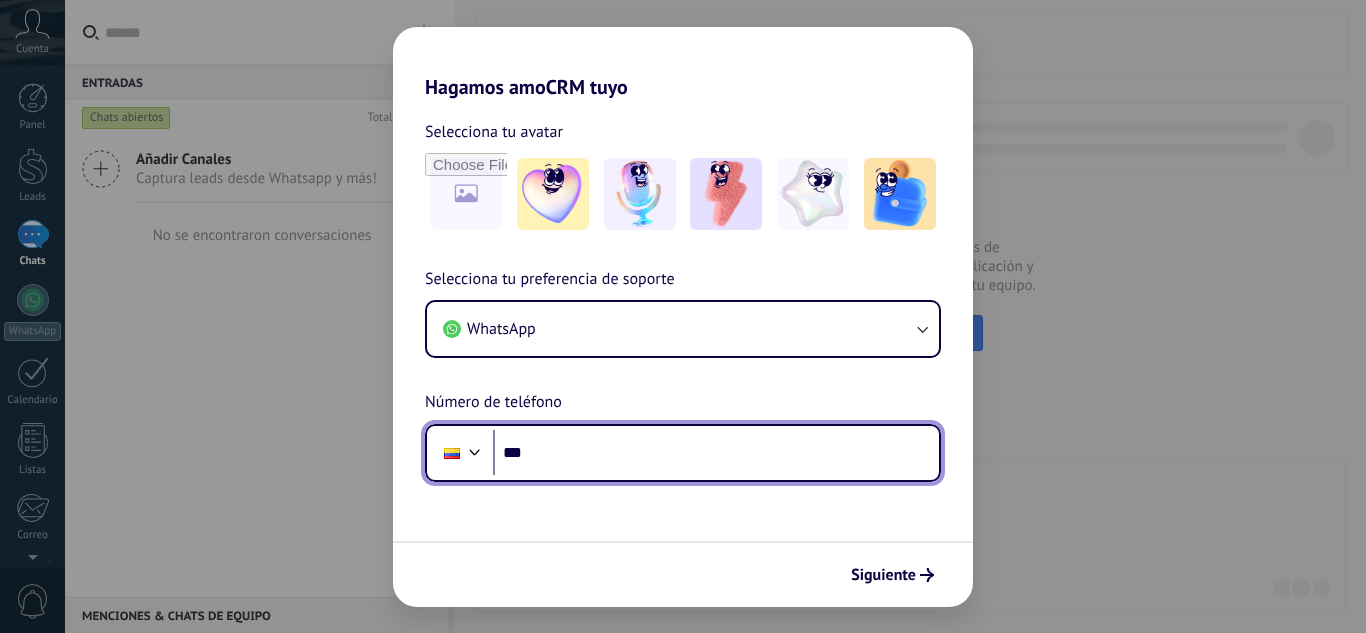 click on "***" at bounding box center [716, 453] 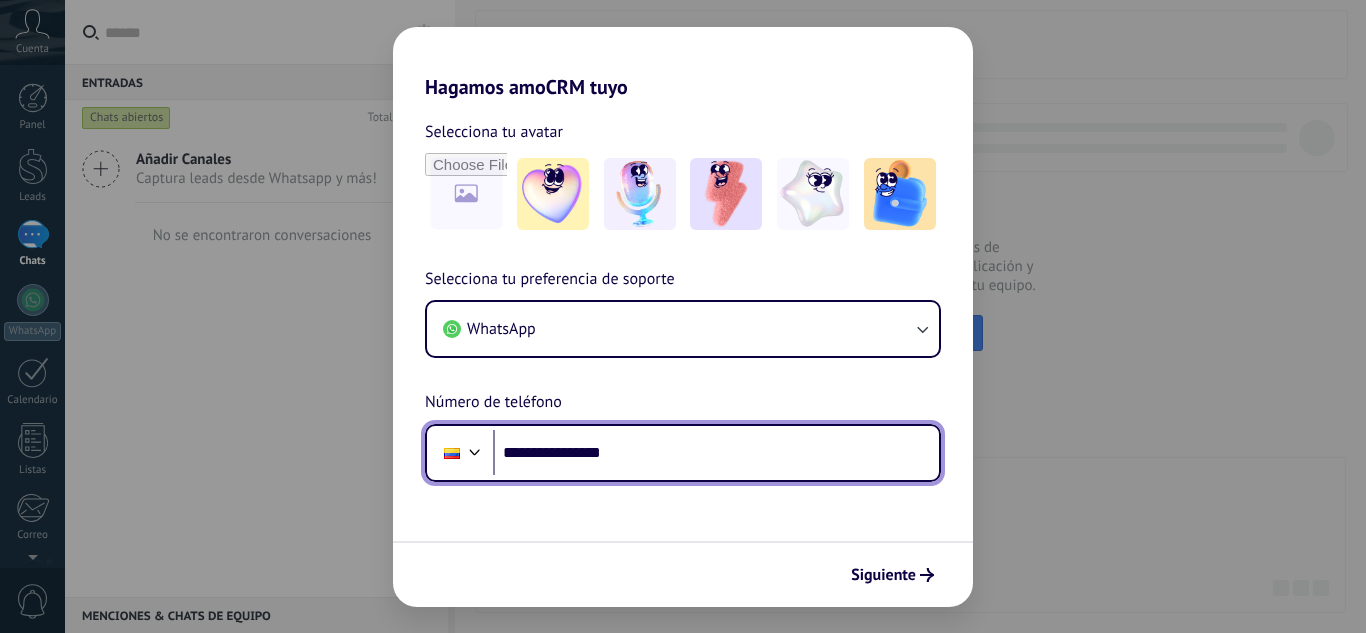 type on "**********" 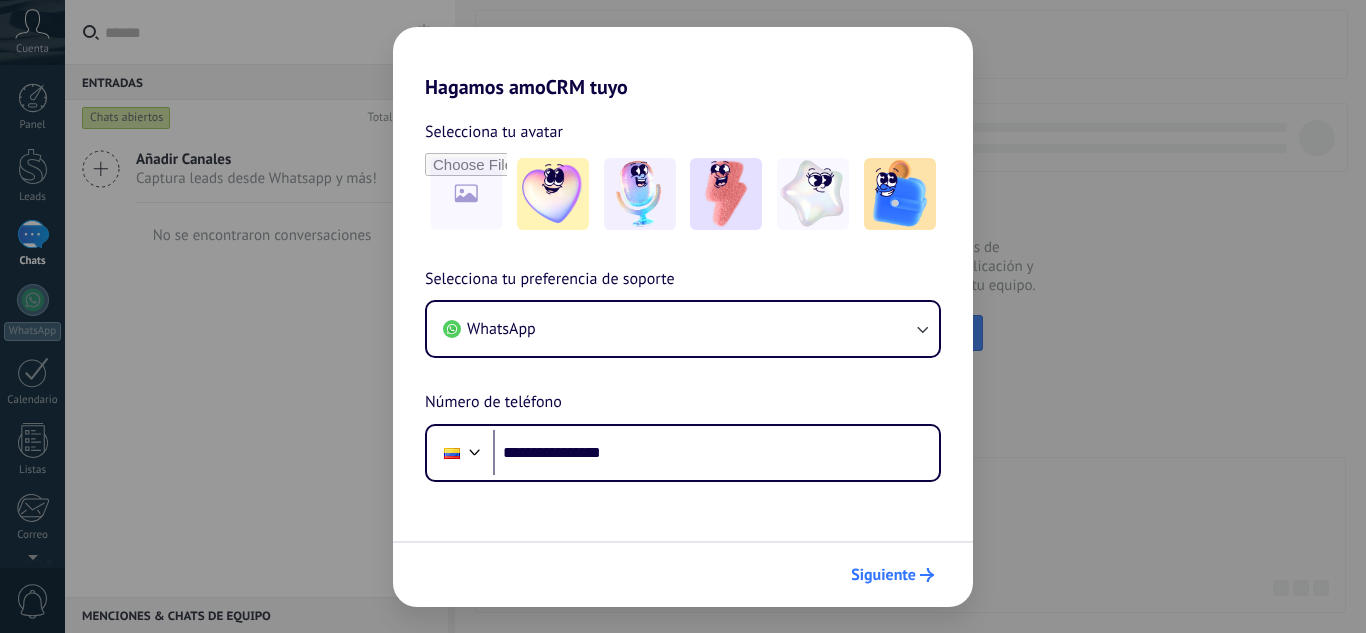 click on "Siguiente" at bounding box center [883, 575] 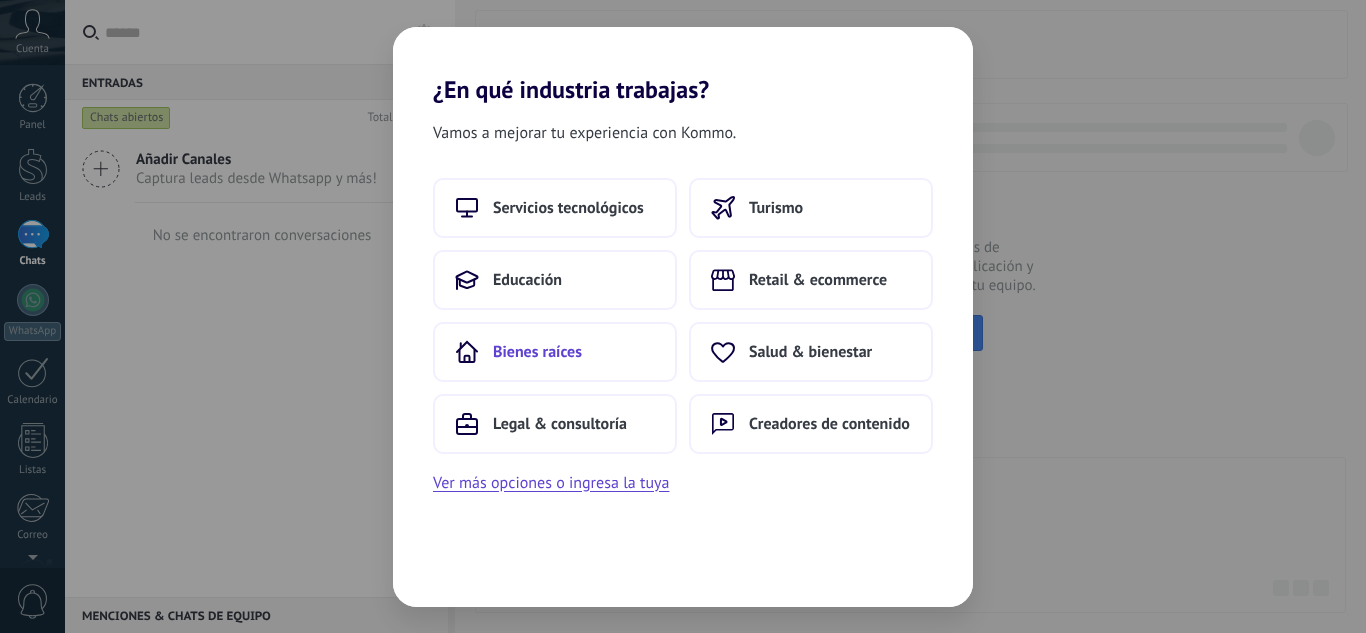 click on "Bienes raíces" at bounding box center [555, 352] 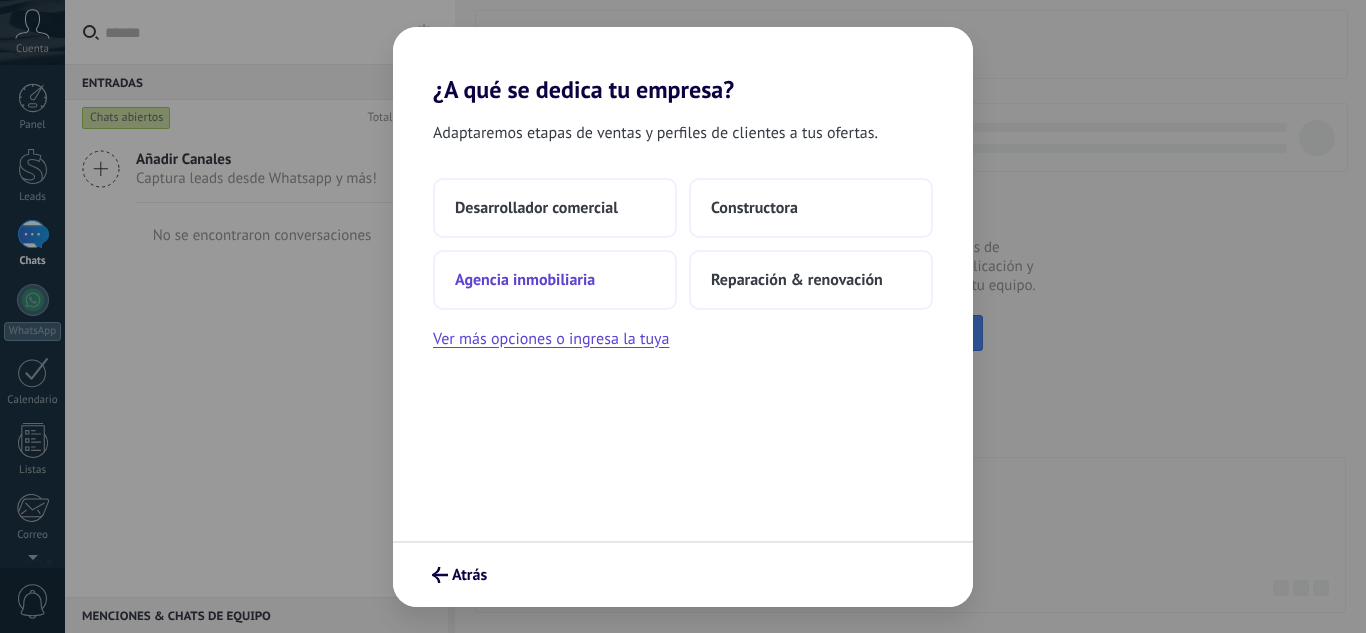 click on "Agencia inmobiliaria" at bounding box center [525, 280] 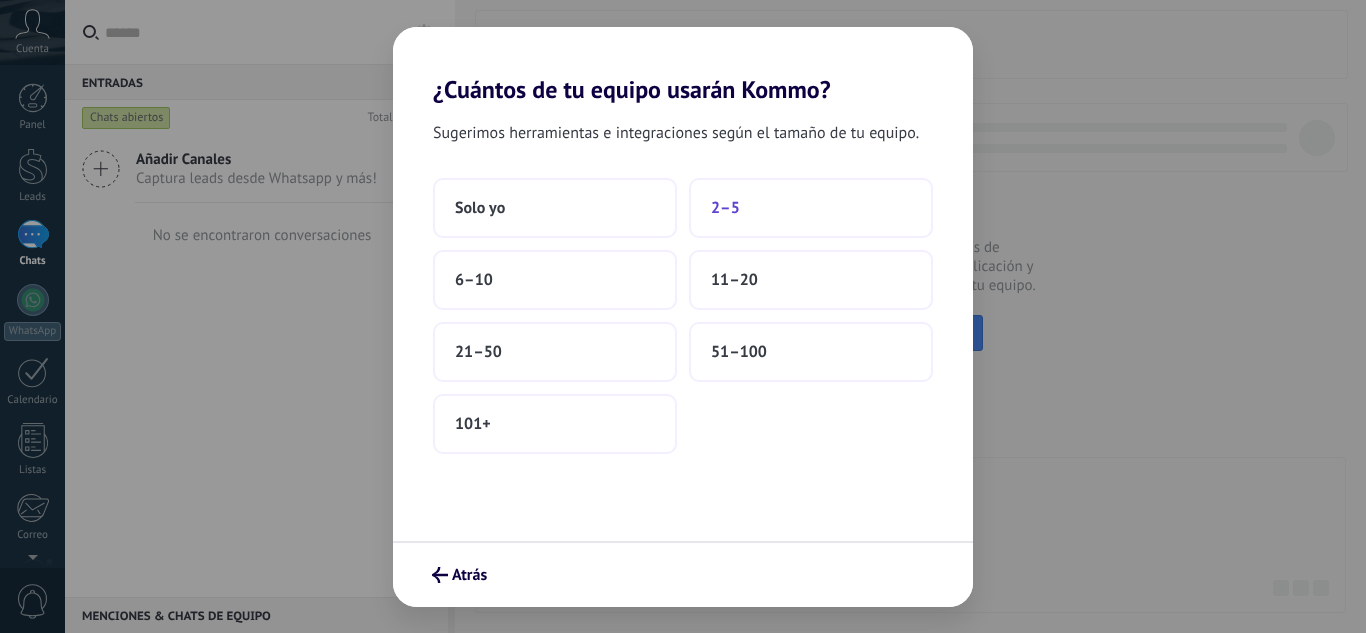 click on "2–5" at bounding box center [725, 208] 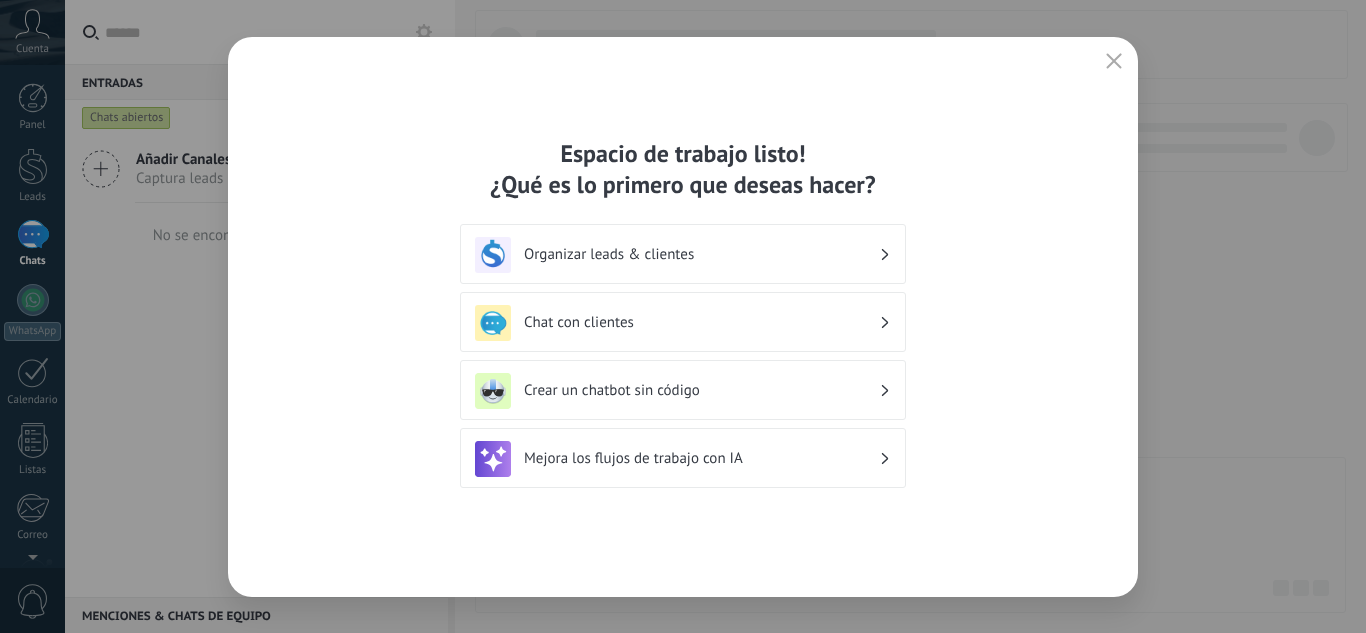 click on "Organizar leads & clientes" at bounding box center [683, 254] 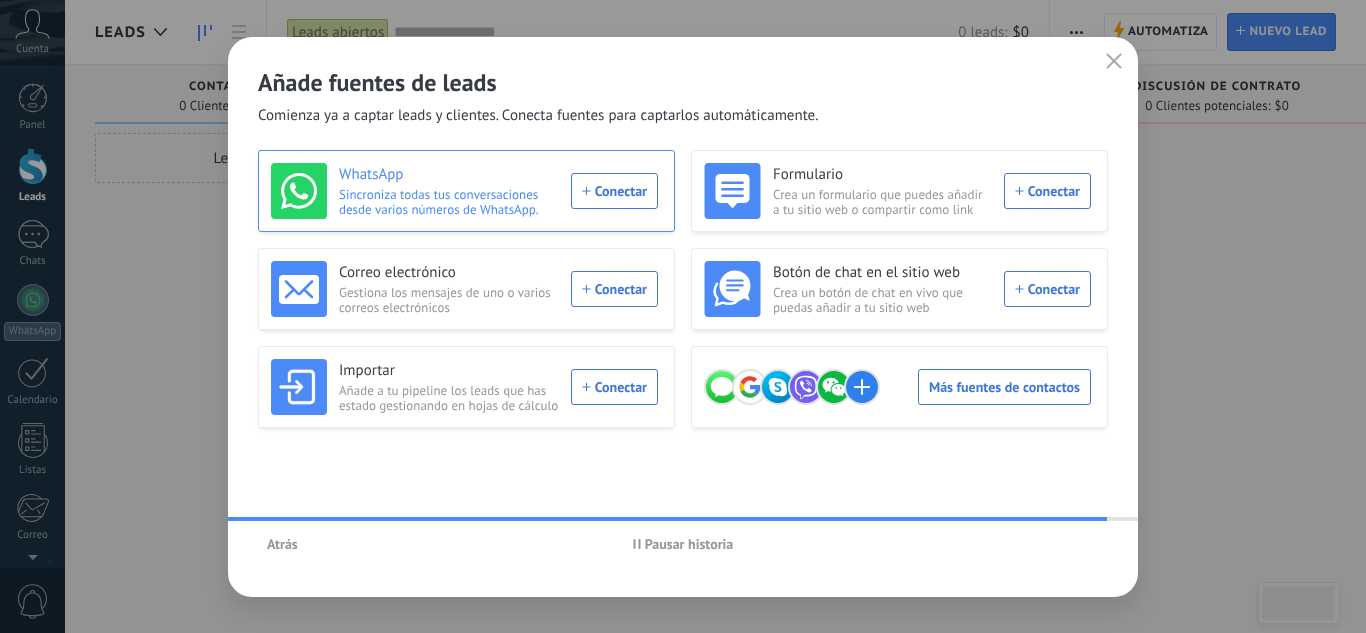 click on "WhatsApp Sincroniza todas tus conversaciones desde varios números de WhatsApp. Conectar" at bounding box center [464, 191] 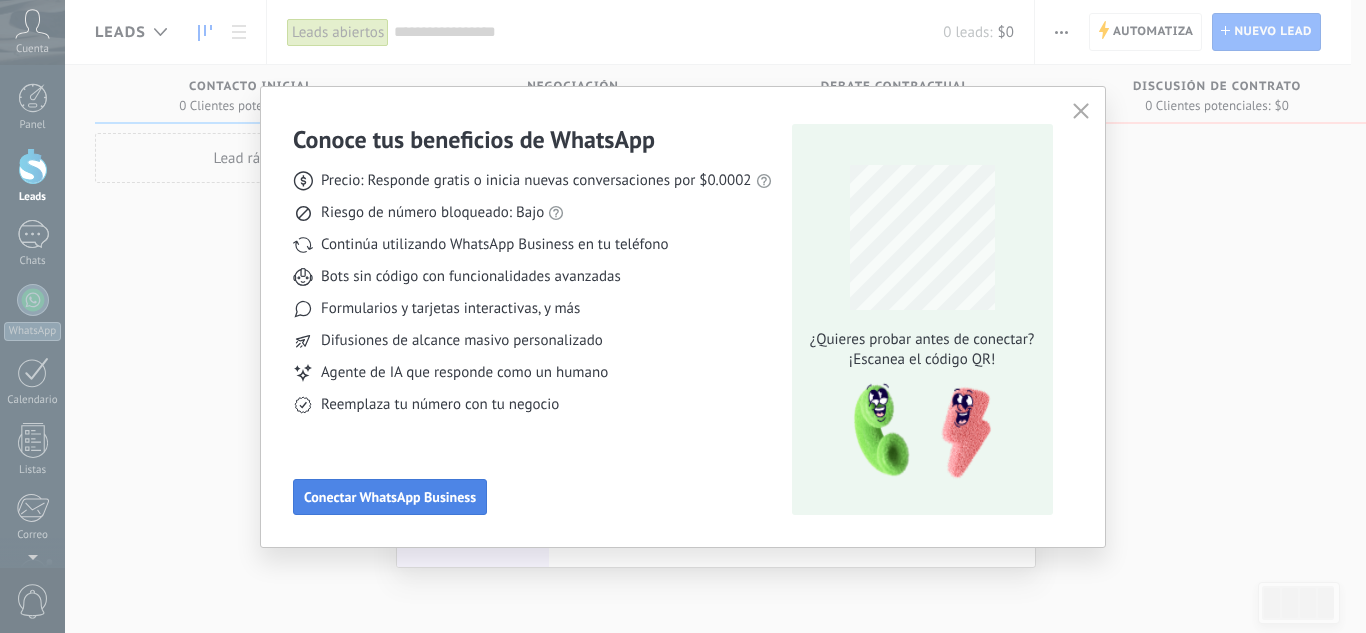 click on "Conectar WhatsApp Business" at bounding box center [390, 497] 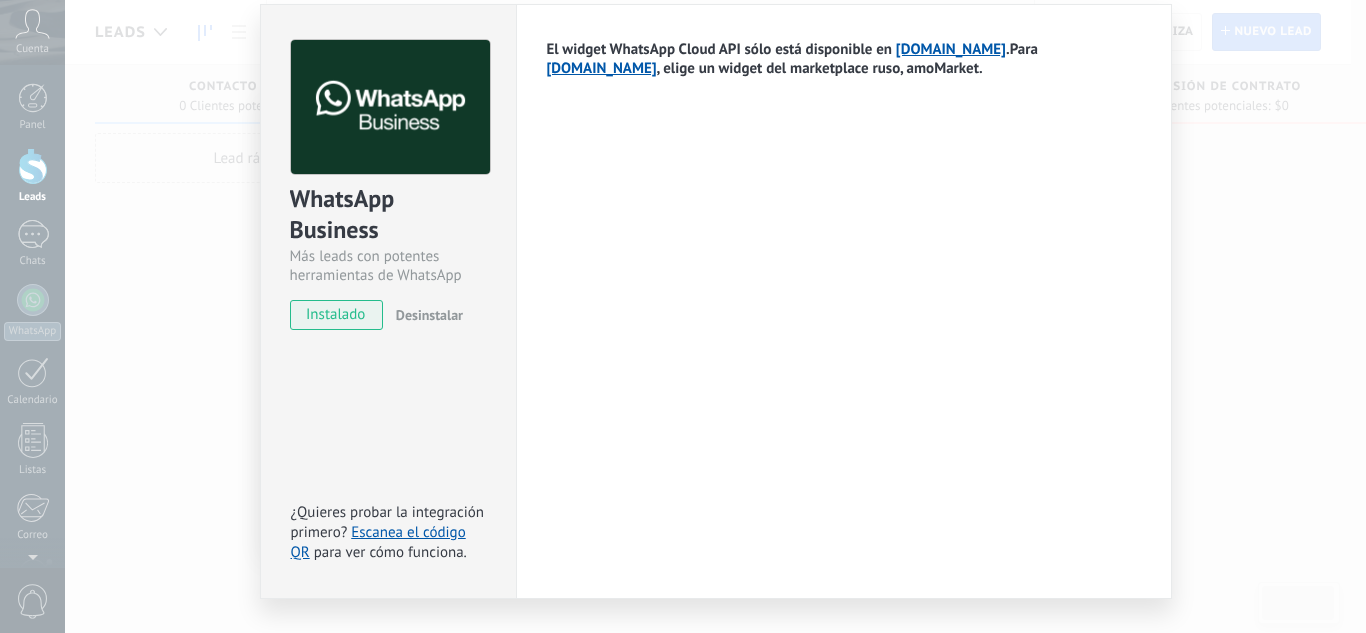 scroll, scrollTop: 102, scrollLeft: 0, axis: vertical 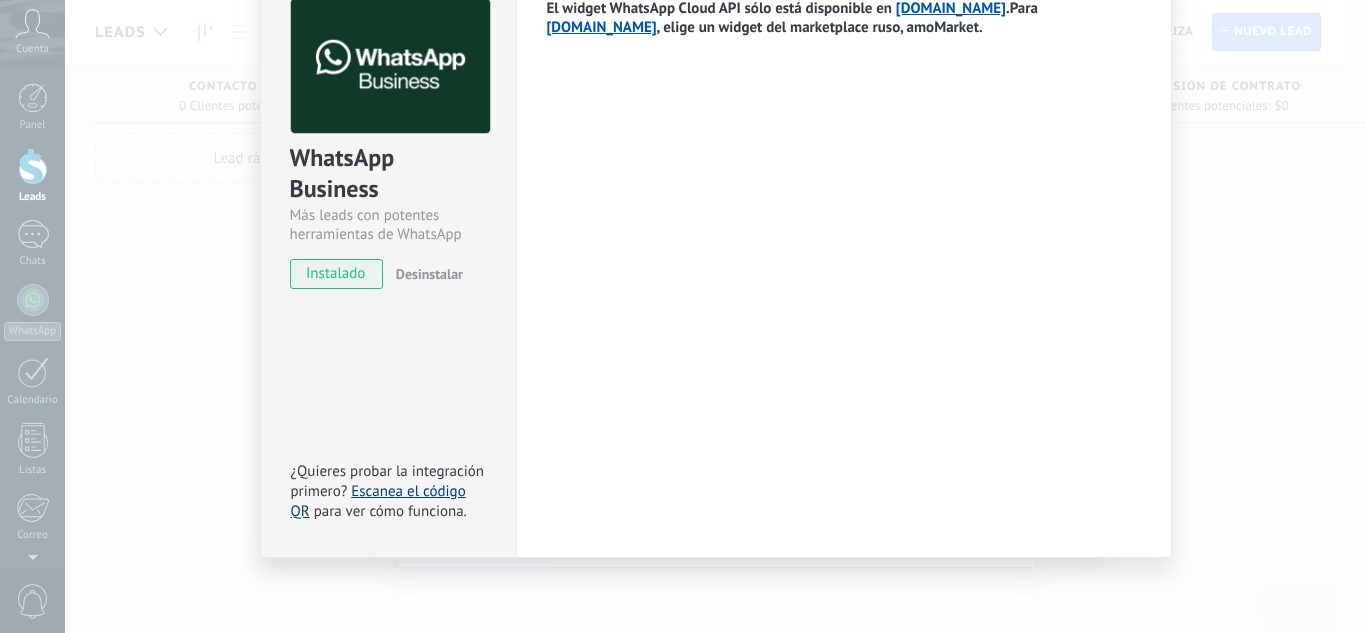 click on "Escanea el código QR" at bounding box center [378, 501] 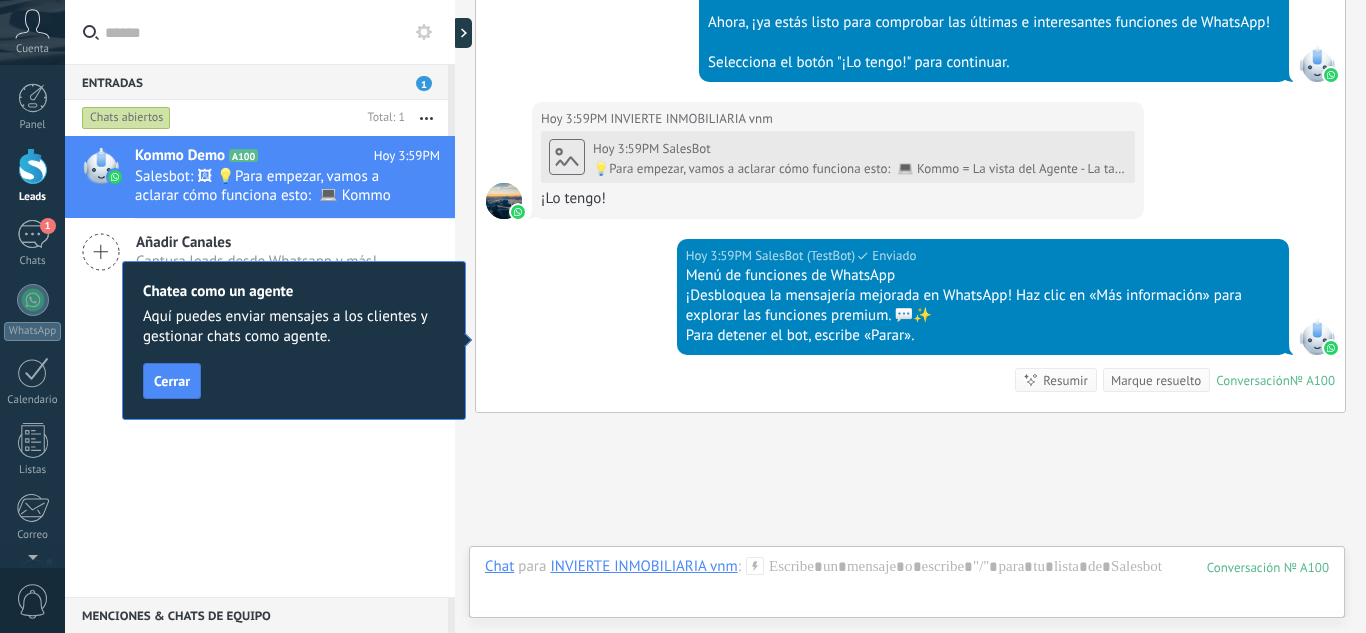 scroll, scrollTop: 985, scrollLeft: 0, axis: vertical 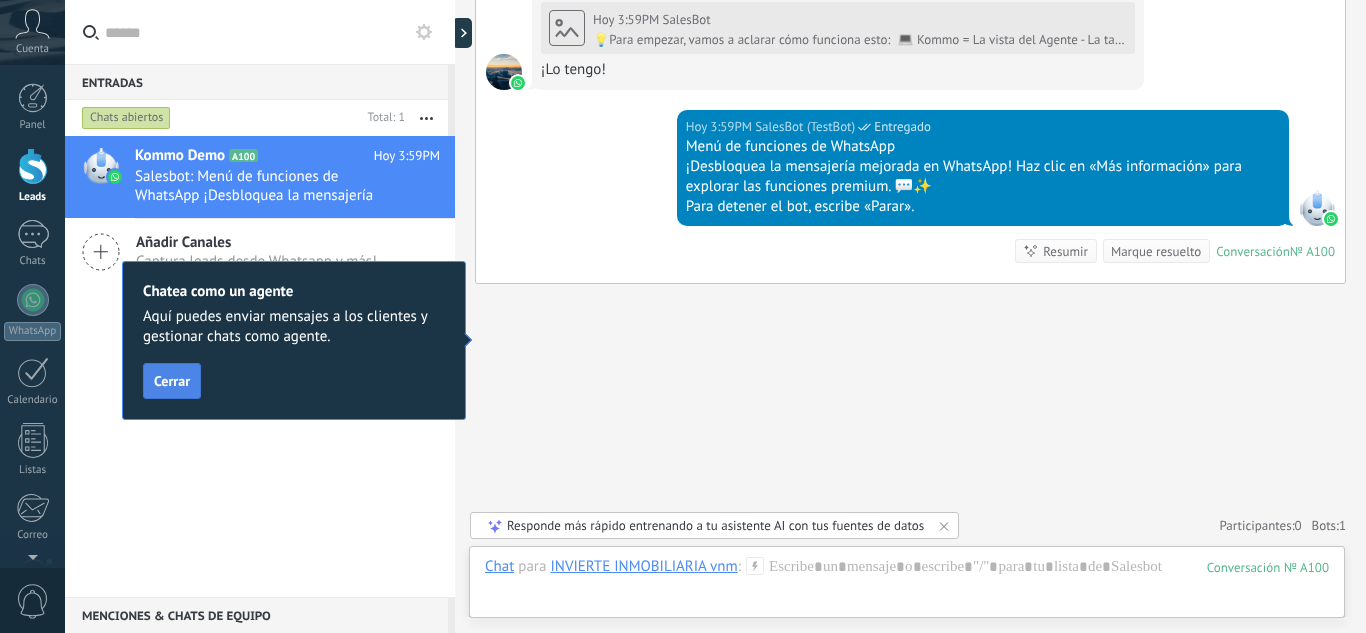 click on "Cerrar" at bounding box center (172, 381) 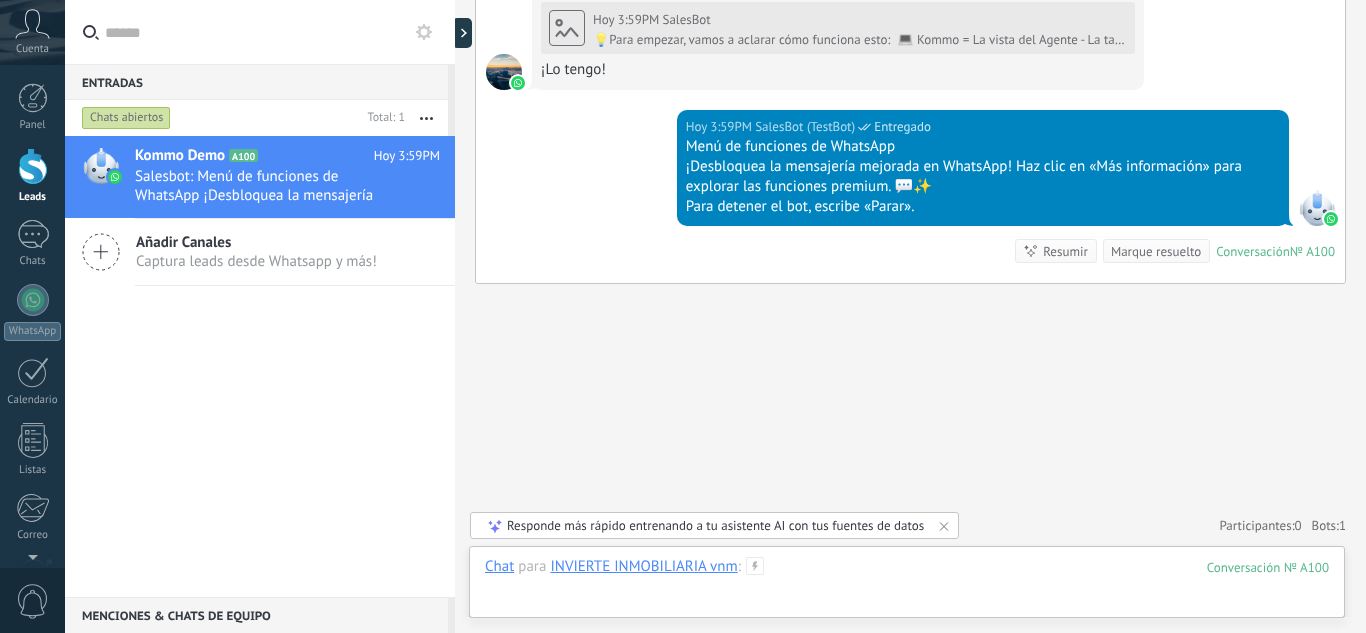 click at bounding box center (907, 587) 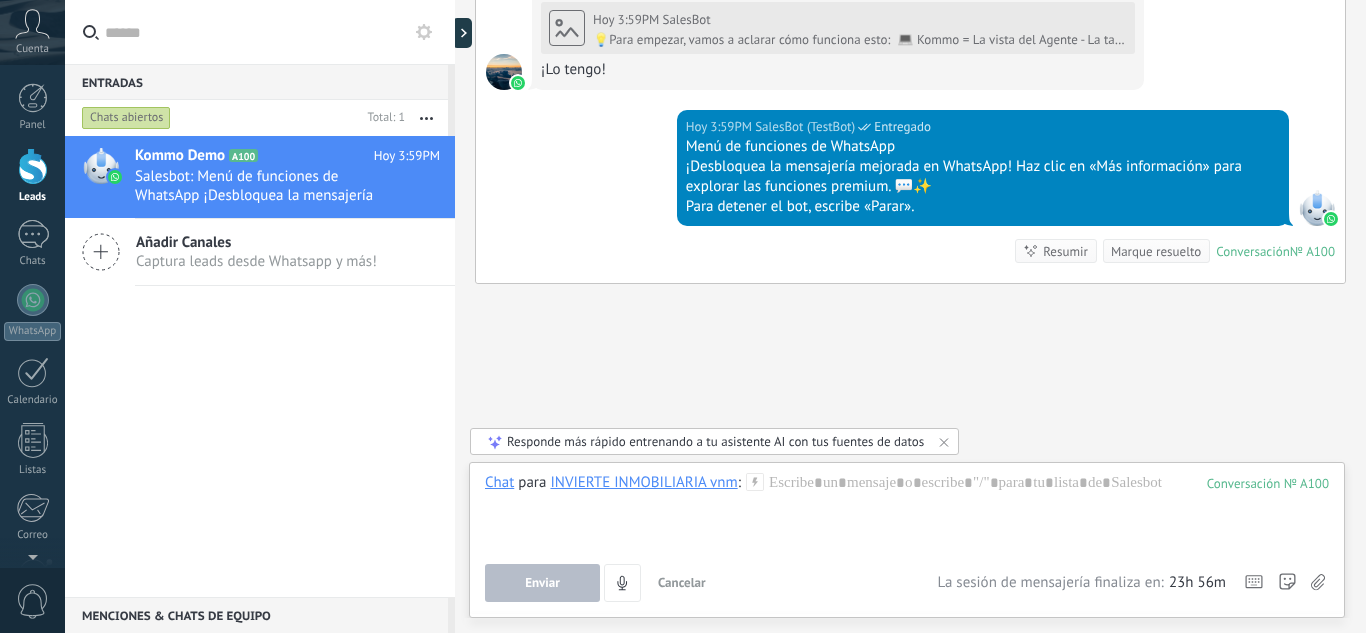 click on "Chat   para   INVIERTE INMOBILIARIA  vnm : 100 Enviar Cancelar Rastrear clics en links ? Reducir links largos y rastrear clics: cuando se habilita, los URLs que envías serán reemplazados con links de rastreo. Una vez clickeados, un evento se registrará en el feed del lead. Abajo seleccione las fuentes que utilizan esta  en Ajustes Las plantillas no pueden ser editadas 23h 56m La sesión de mensajería finaliza en: Atajos – ejecutar bots y plantillas – seleccionar acción – mencionar a un colega – seleccionar el destinatario – insertar valor del campo amoAI Beta Corregir gramática y ortografía Hacerlo profesional Hacerlo amistoso Hacerlo ingenioso Hacerlo más largo Hacerlo más corto Simplificarlo" at bounding box center [907, 537] 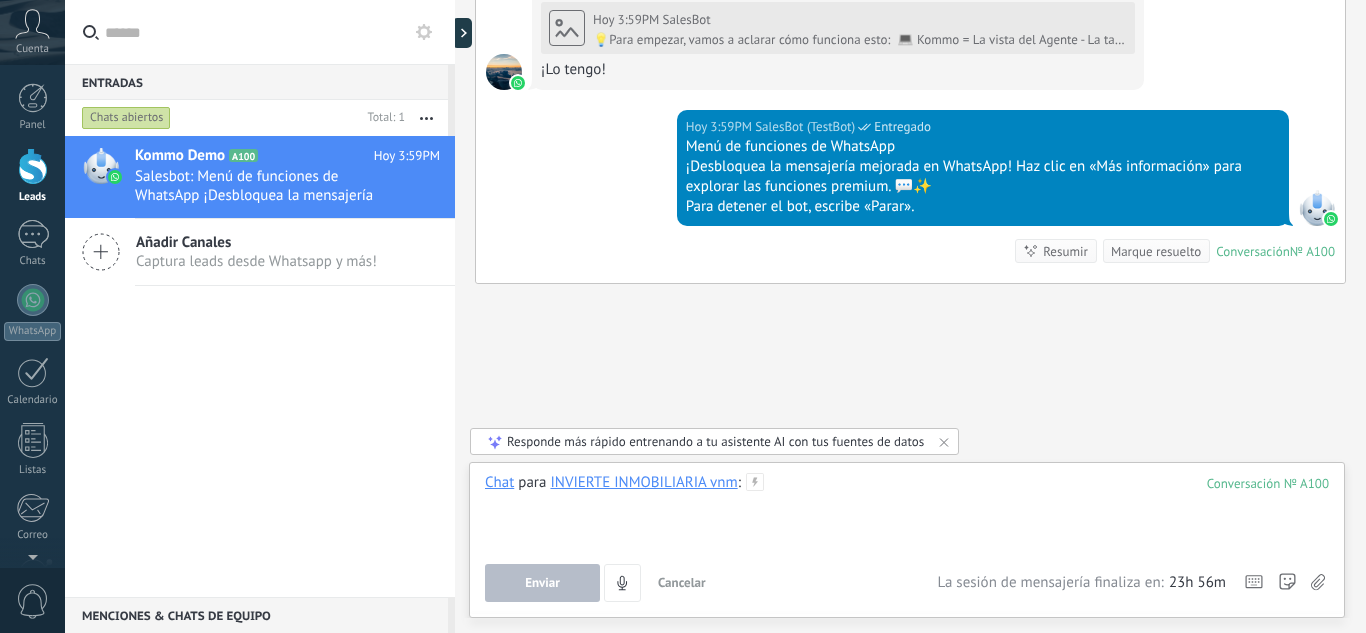 click at bounding box center (907, 511) 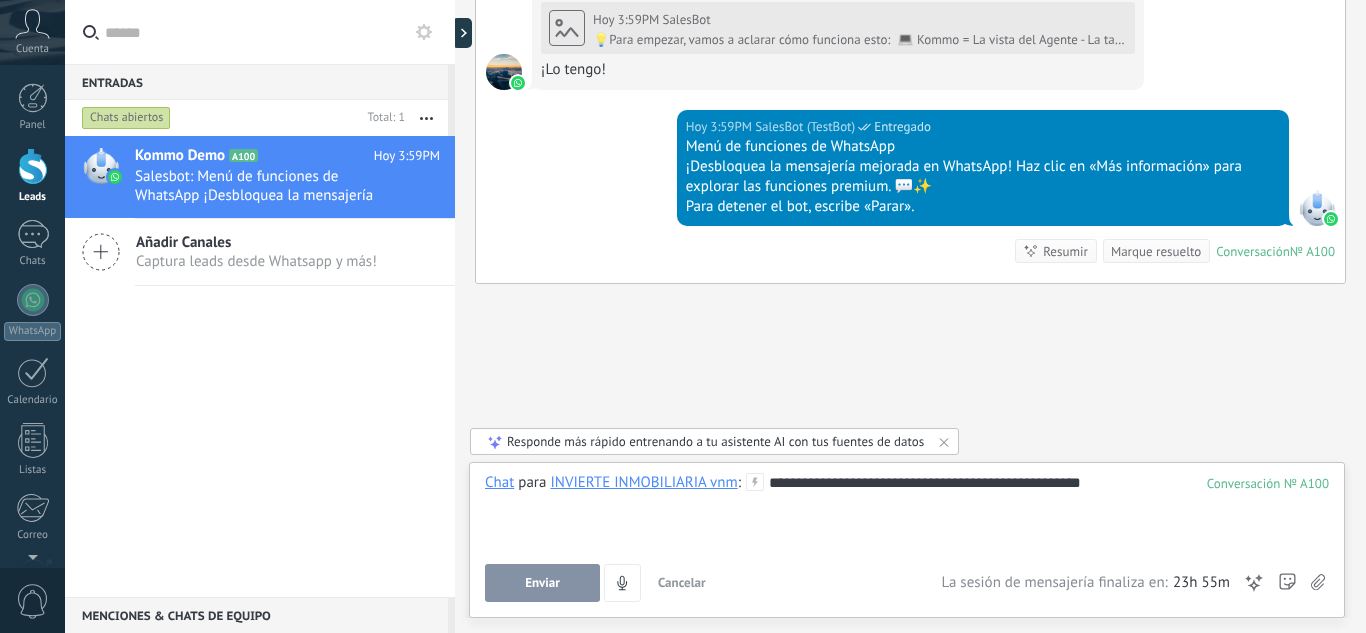 click on "Enviar" at bounding box center (542, 583) 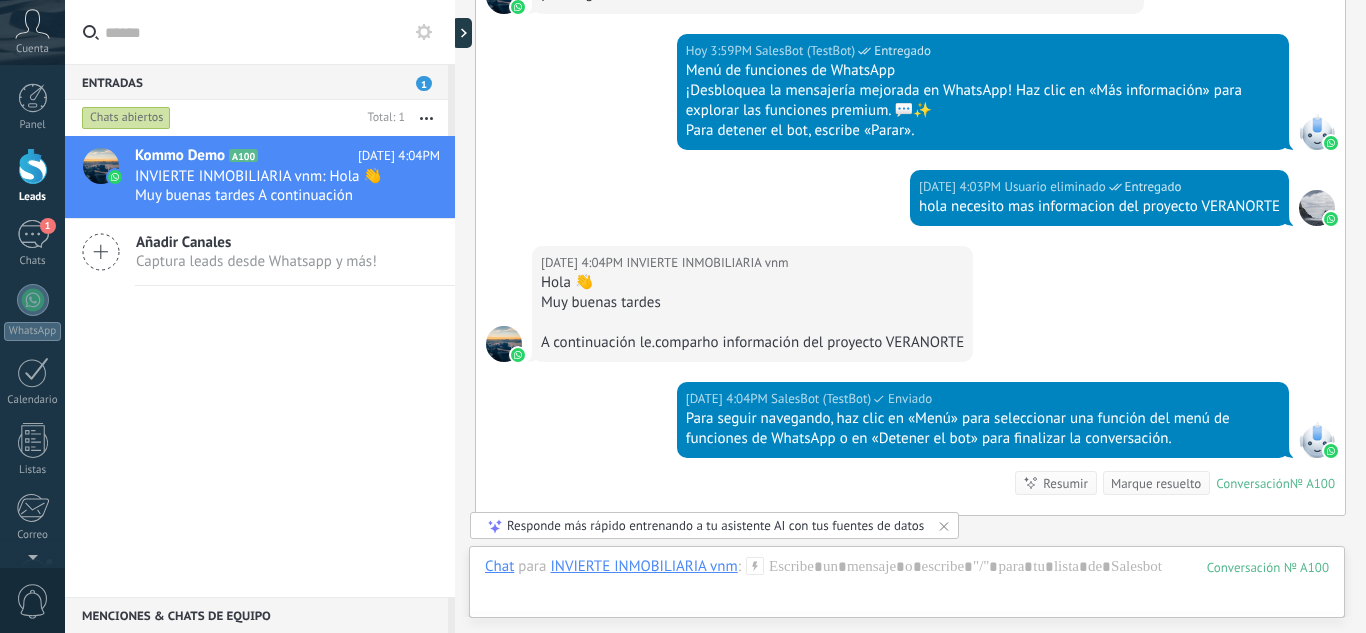 scroll, scrollTop: 1293, scrollLeft: 0, axis: vertical 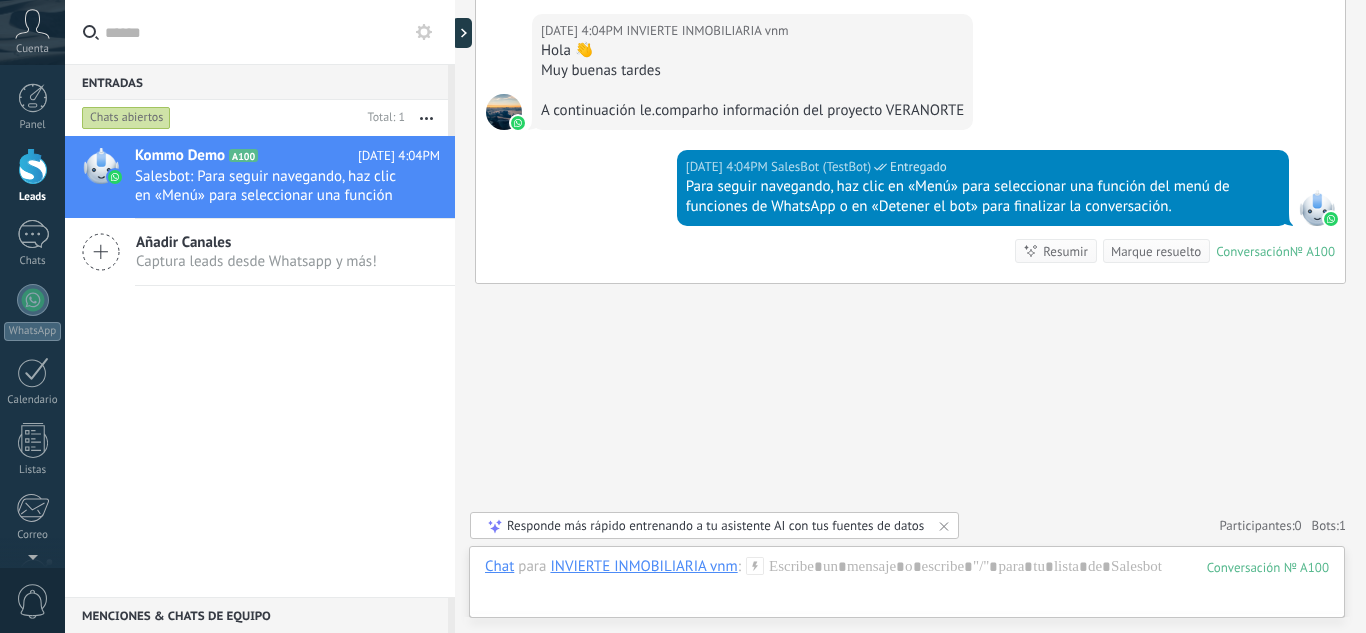 click on "Para seguir navegando, haz clic en «Menú» para seleccionar una función del menú de funciones de WhatsApp o en «Detener el bot» para finalizar la conversación." at bounding box center [983, 197] 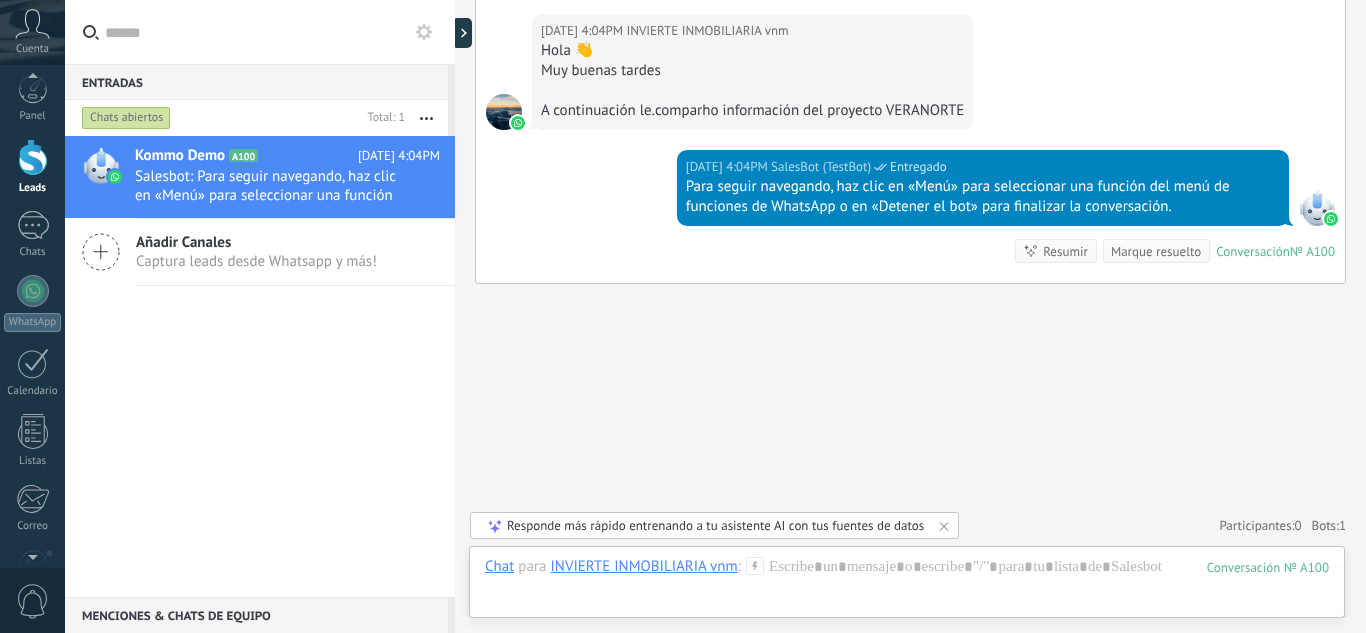 scroll, scrollTop: 0, scrollLeft: 0, axis: both 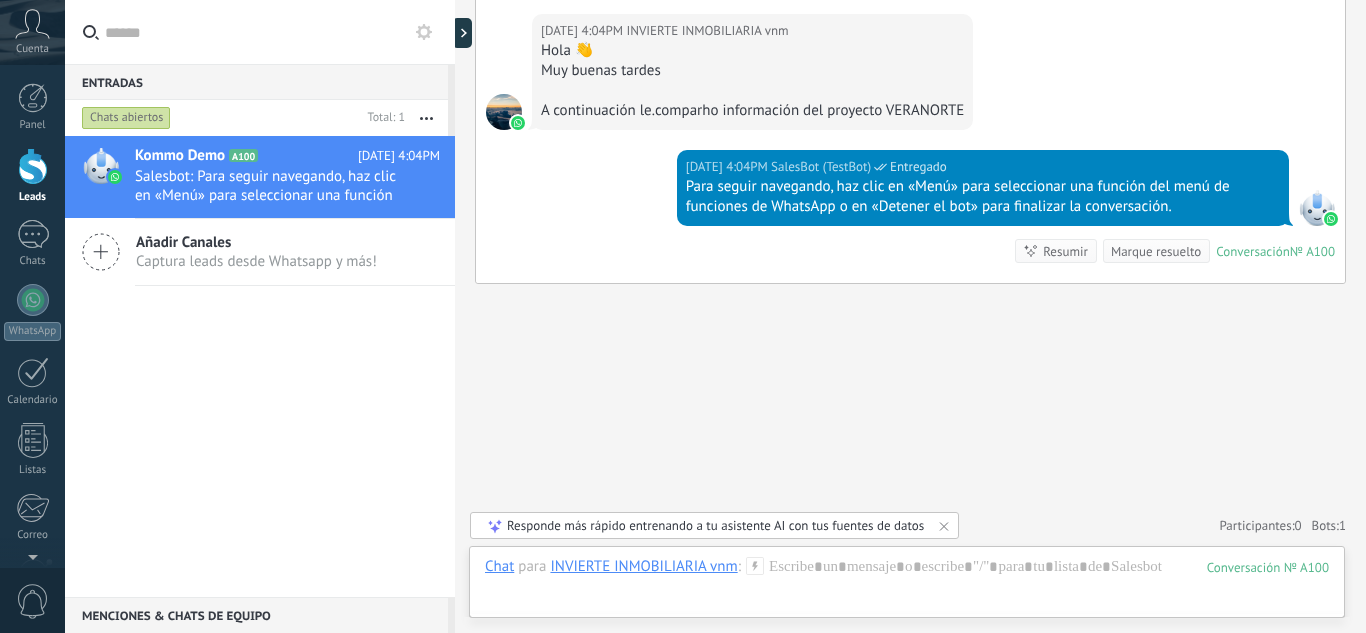 click on "Resumir" at bounding box center (1065, 251) 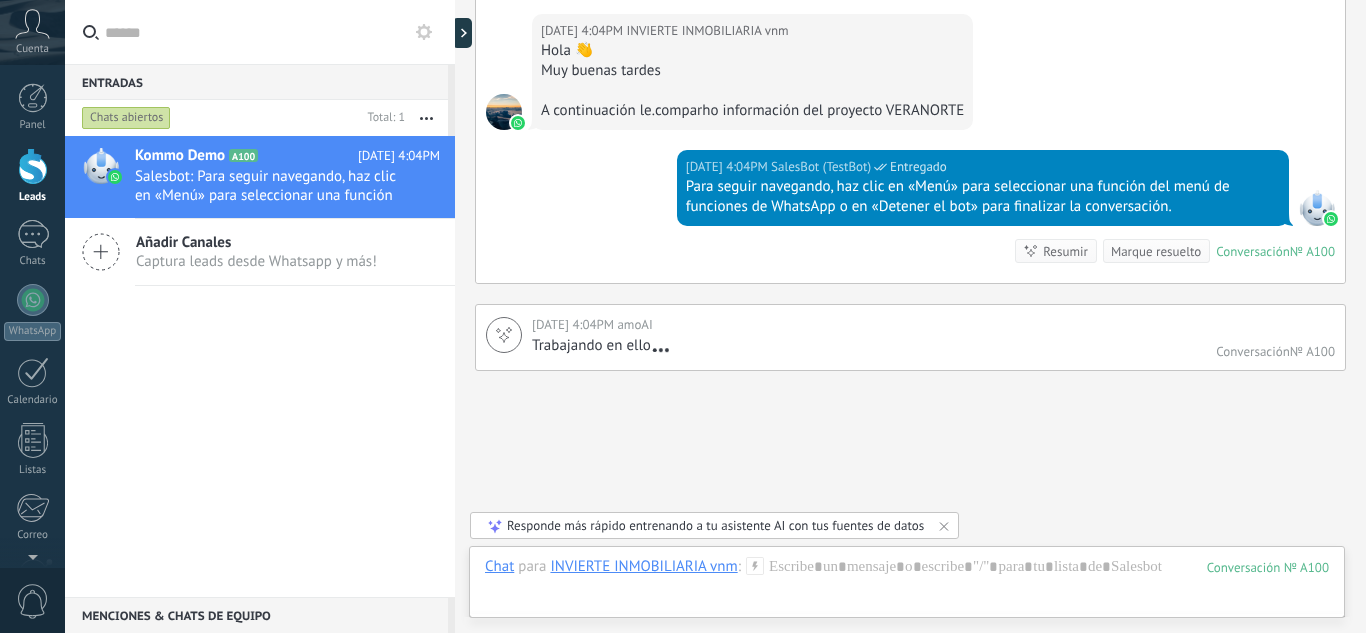 scroll, scrollTop: 1380, scrollLeft: 0, axis: vertical 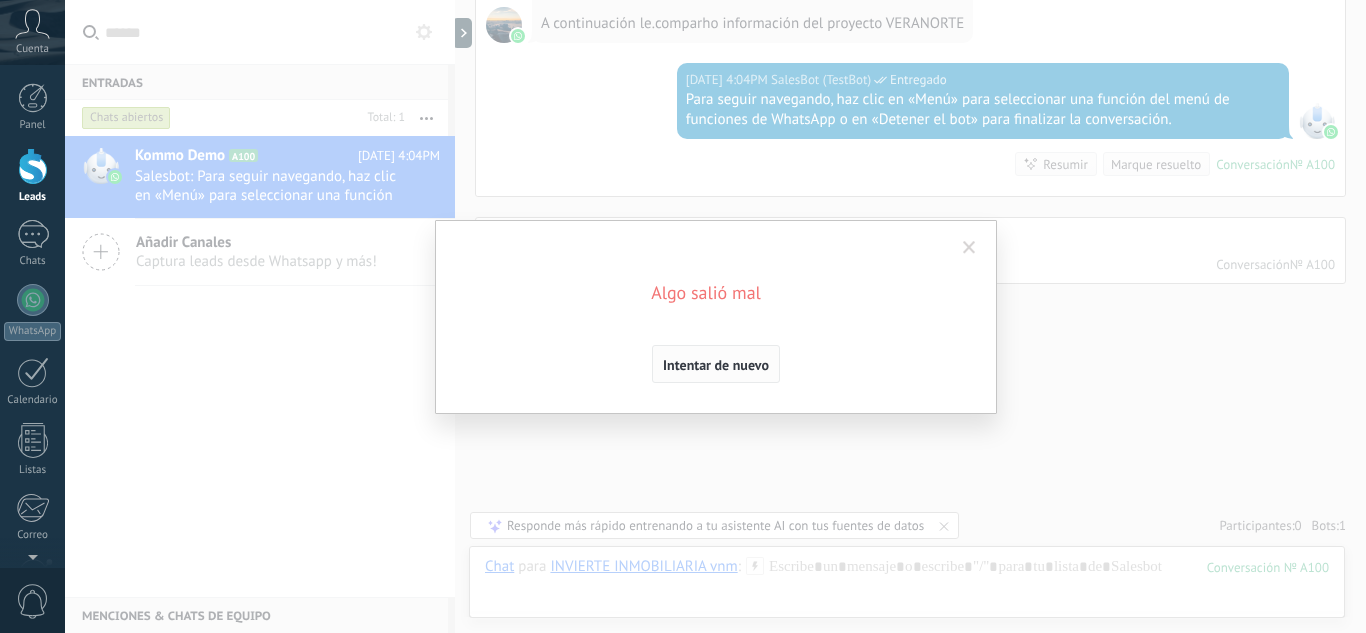 click on "Intentar de nuevo" at bounding box center [716, 365] 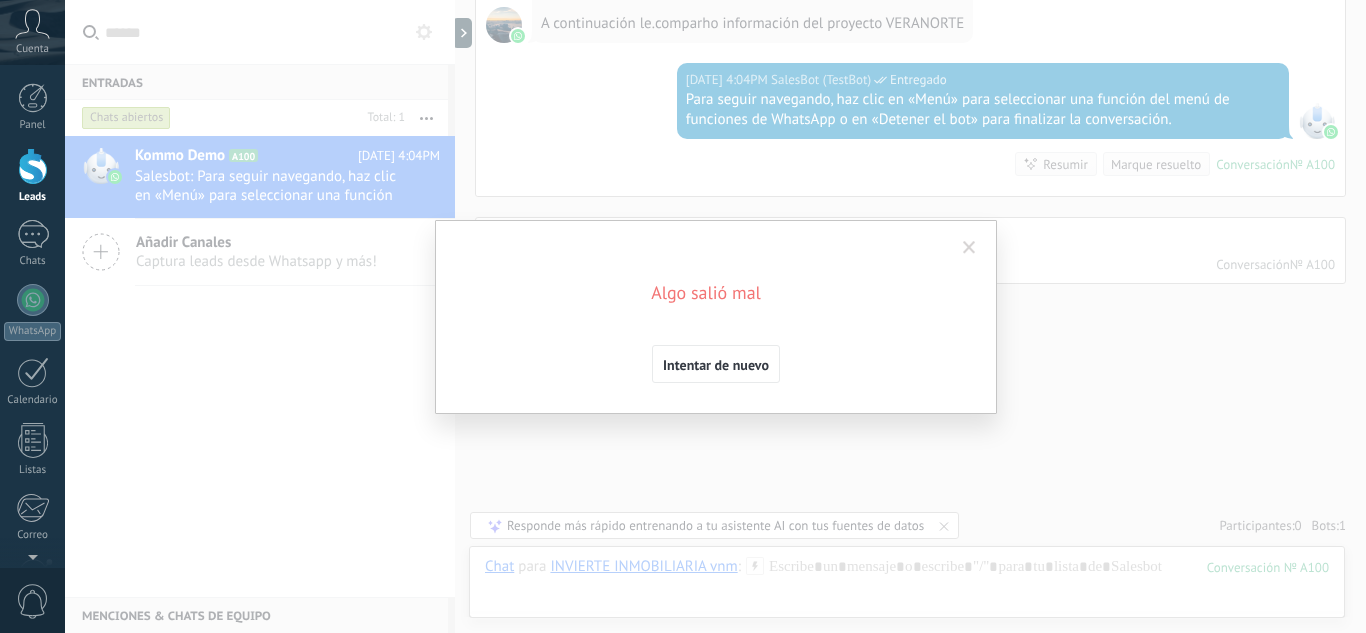 click at bounding box center [969, 248] 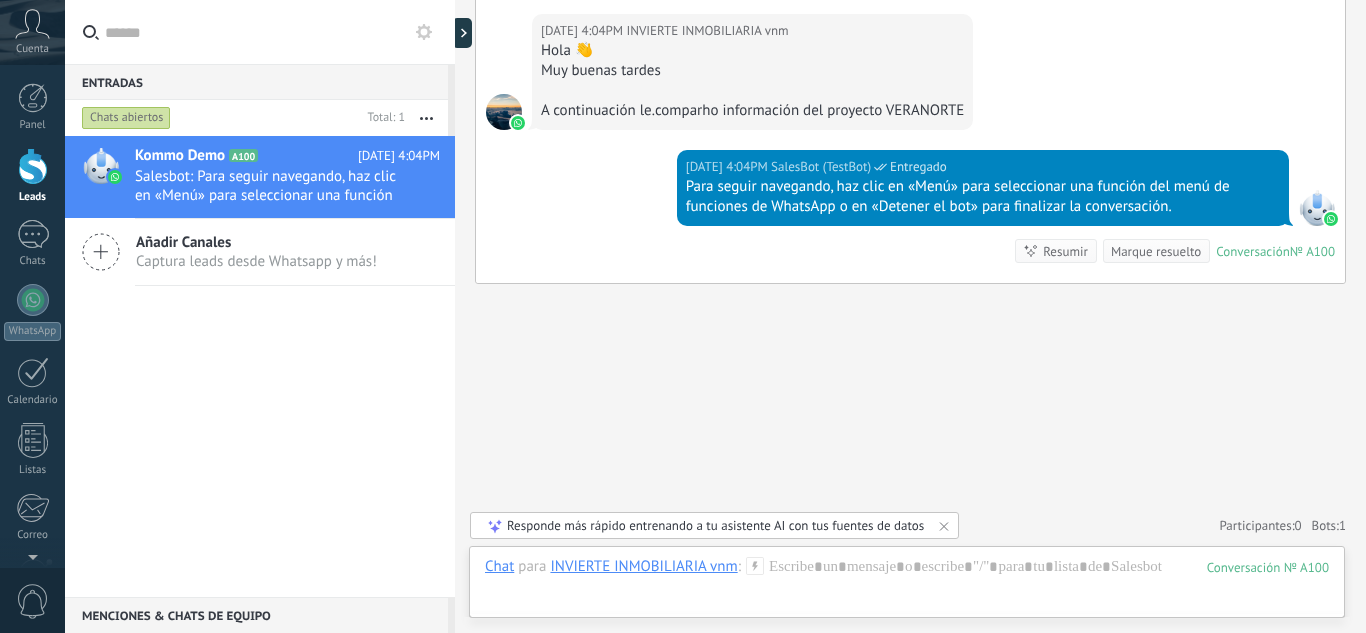 scroll, scrollTop: 1293, scrollLeft: 0, axis: vertical 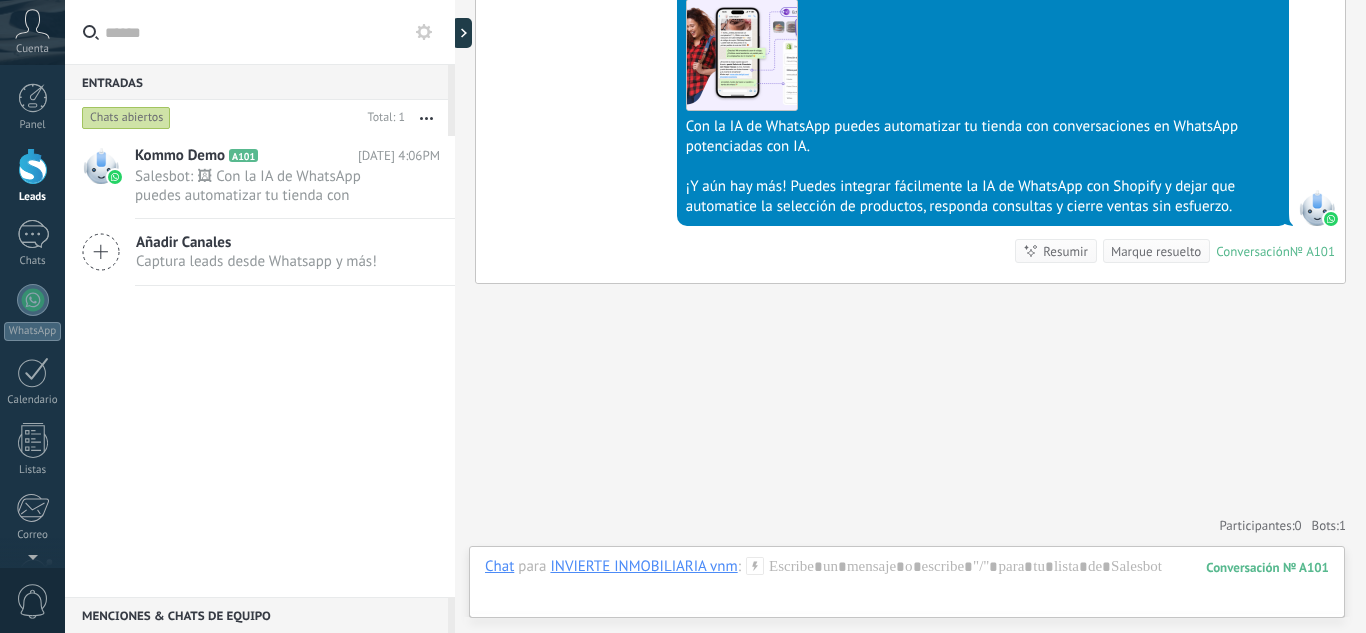 click on "Añadir Canales" at bounding box center [256, 242] 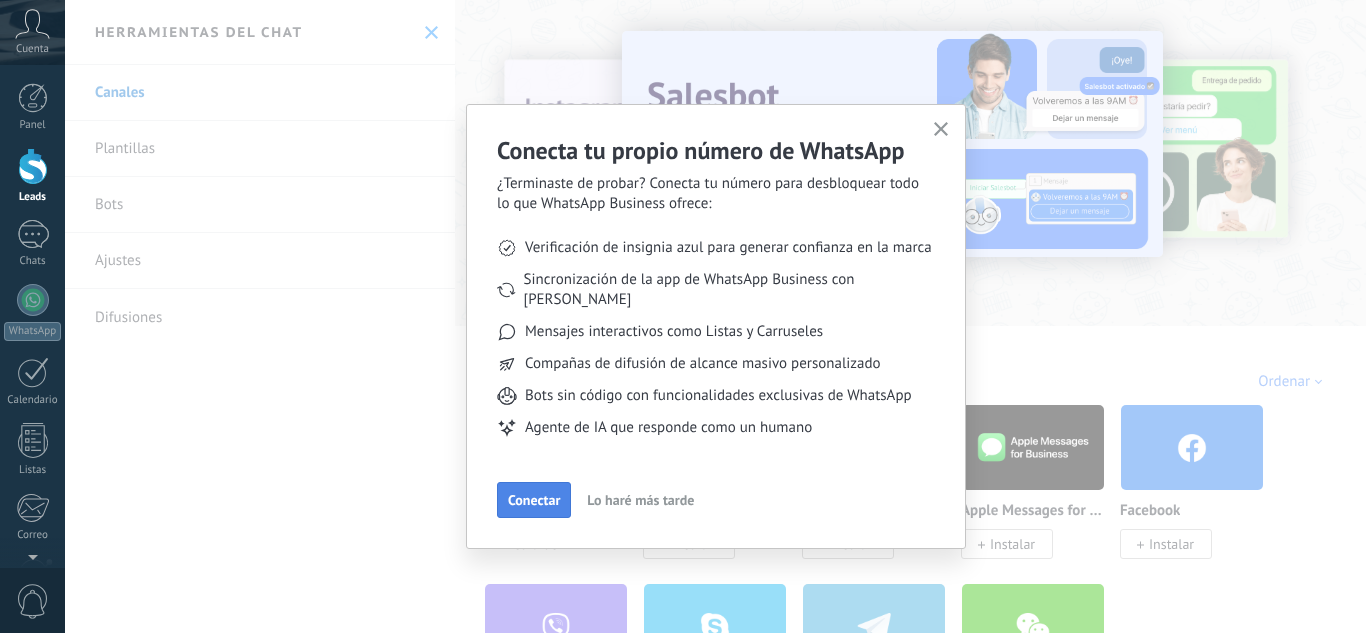 click on "Conectar" at bounding box center (534, 500) 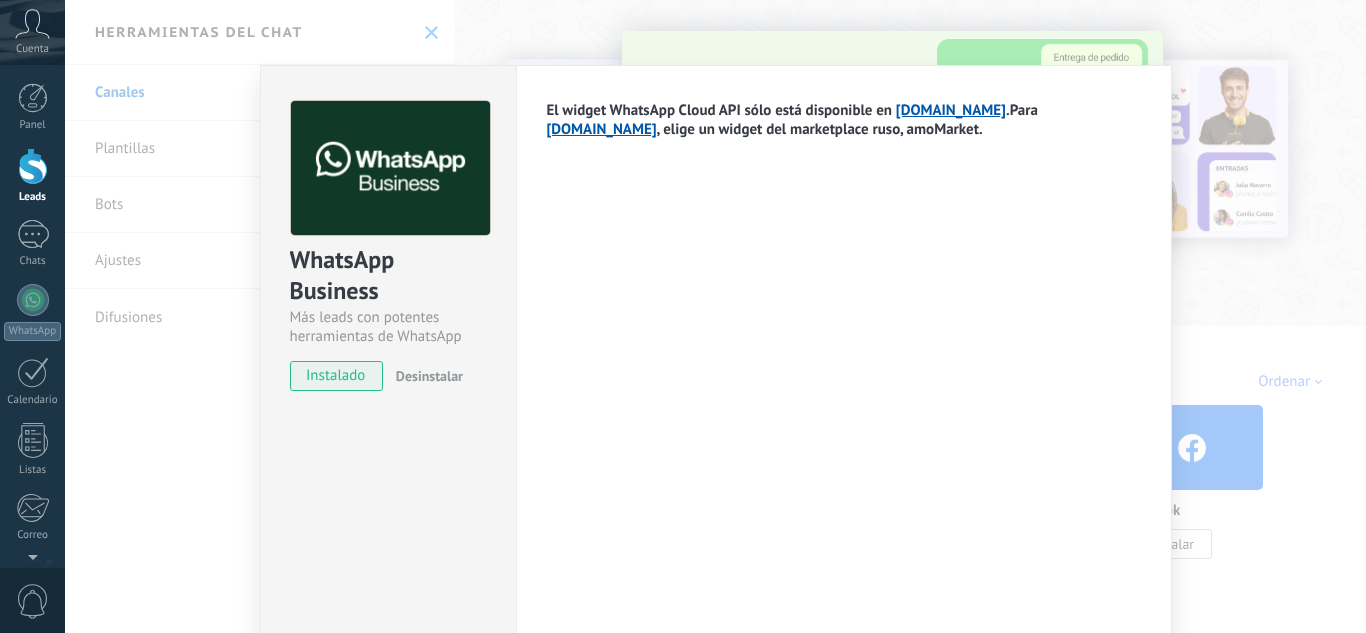 click on "WhatsApp Business Más leads con potentes herramientas de WhatsApp instalado Desinstalar Configuraciones Autorizaciones Esta pestaña registra a los usuarios que han concedido acceso a las integración a esta cuenta. Si deseas remover la posibilidad que un usuario pueda enviar solicitudes a la cuenta en nombre de esta integración, puedes revocar el acceso. Si el acceso a todos los usuarios es revocado, la integración dejará de funcionar. Esta aplicacion está instalada, pero nadie le ha dado acceso aun. WhatsApp Cloud API más _:  Guardar El widget WhatsApp Cloud API sólo está disponible en   [DOMAIN_NAME] .  Para   [DOMAIN_NAME] , elige un widget del marketplace ruso, amoMarket." at bounding box center [715, 316] 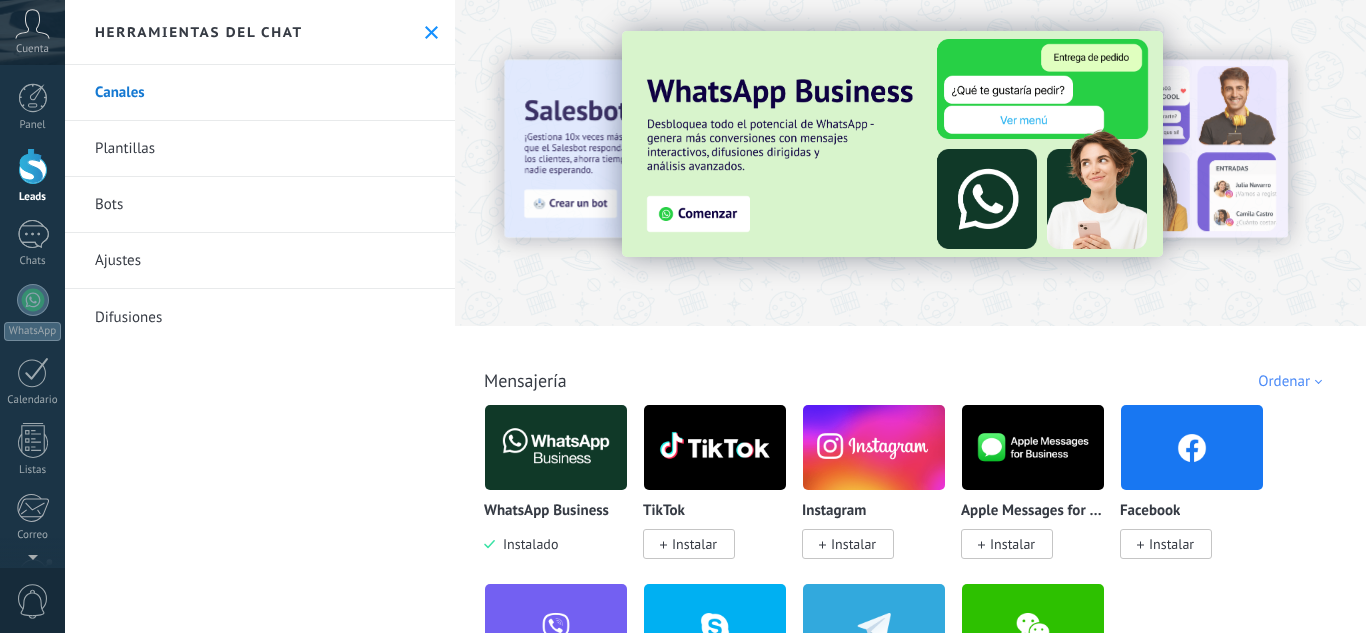 click at bounding box center [33, 166] 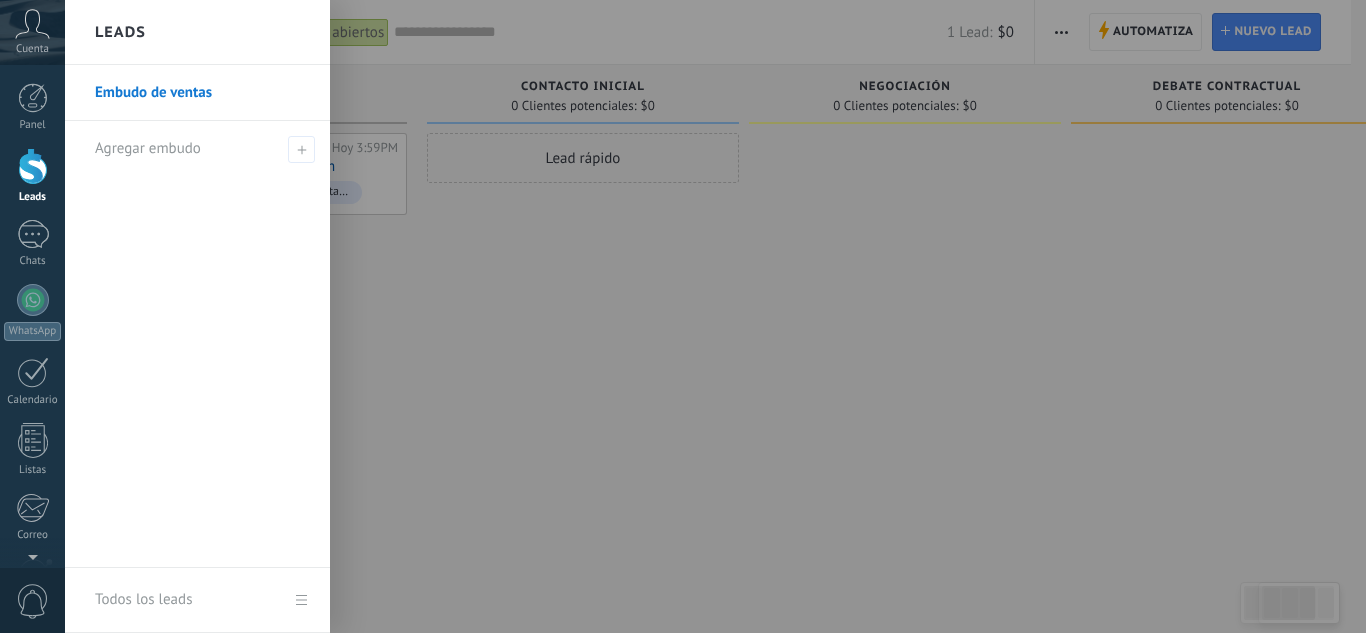 click 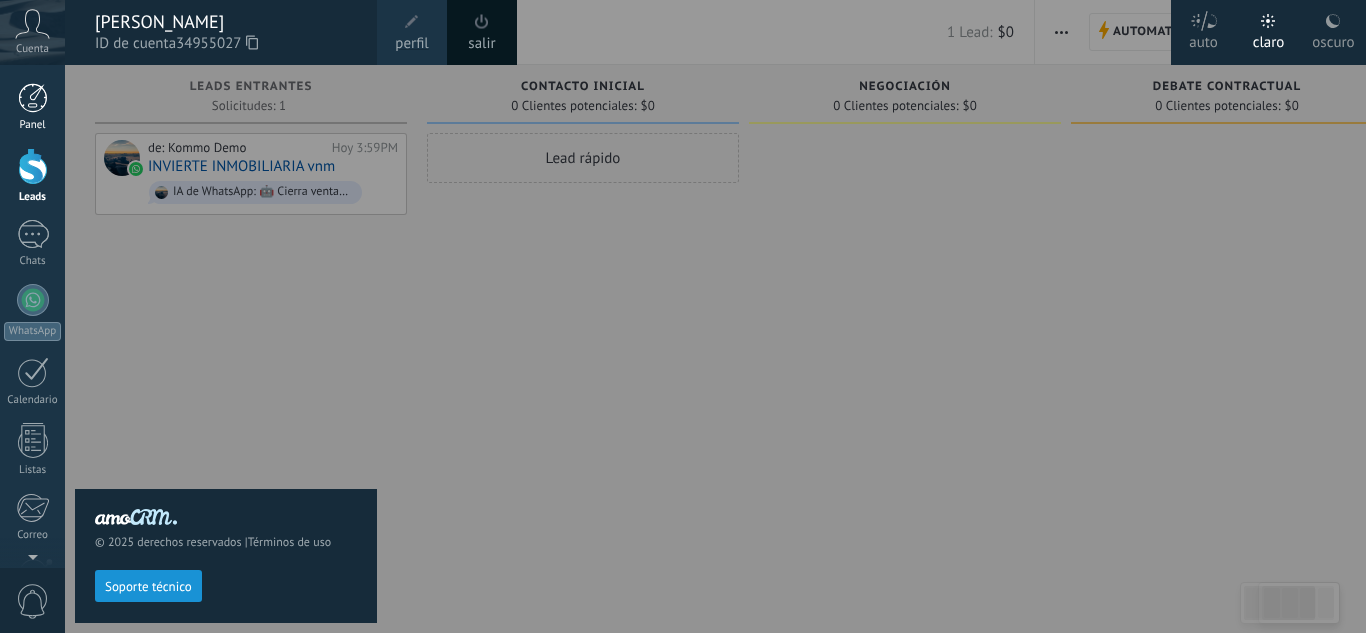 drag, startPoint x: 40, startPoint y: 24, endPoint x: 29, endPoint y: 96, distance: 72.835434 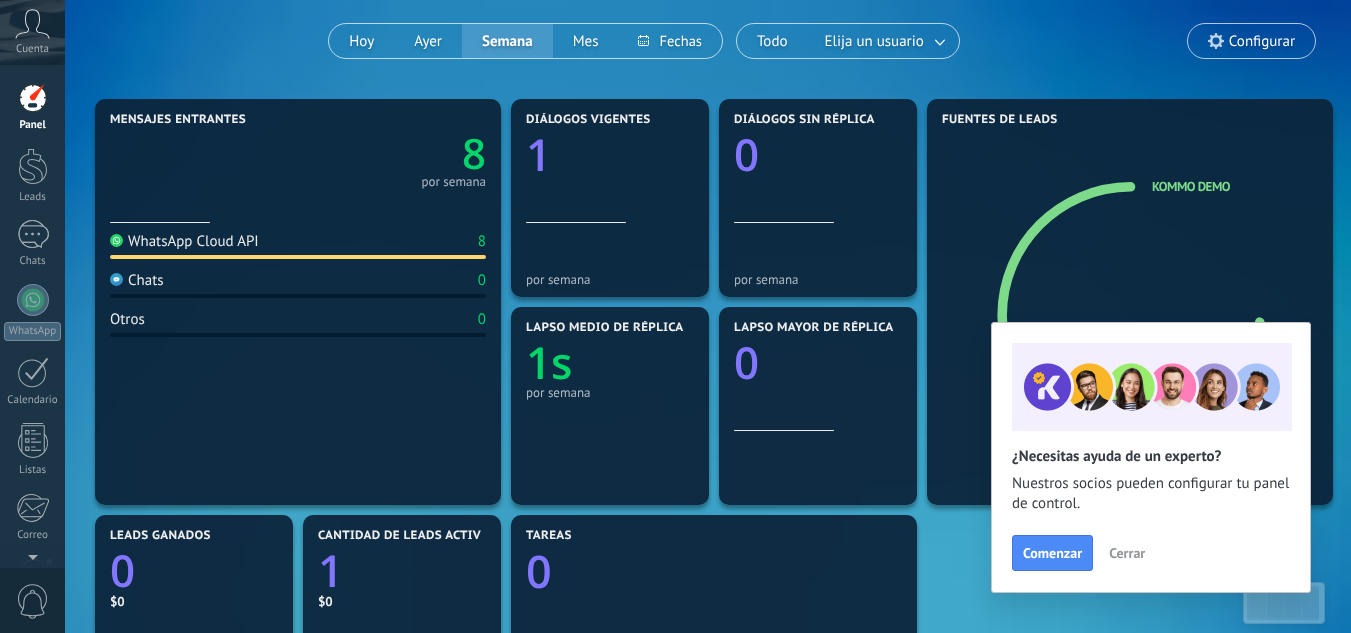 scroll, scrollTop: 200, scrollLeft: 0, axis: vertical 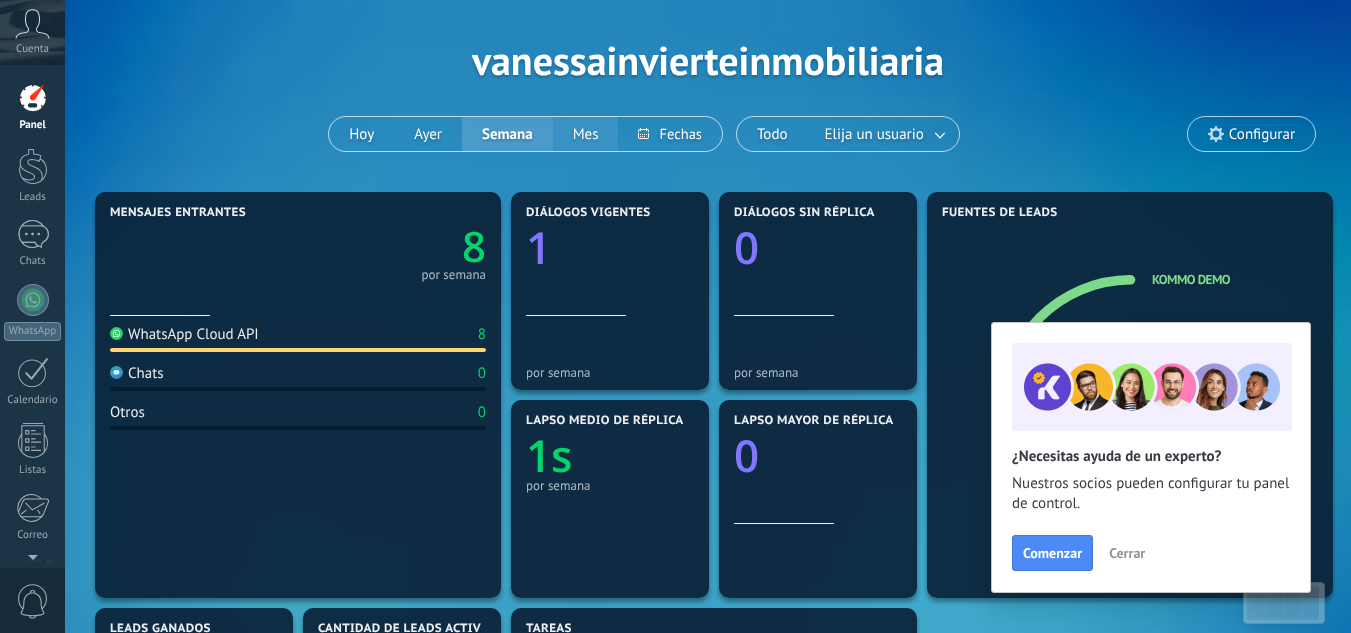click on "Mes" at bounding box center (586, 134) 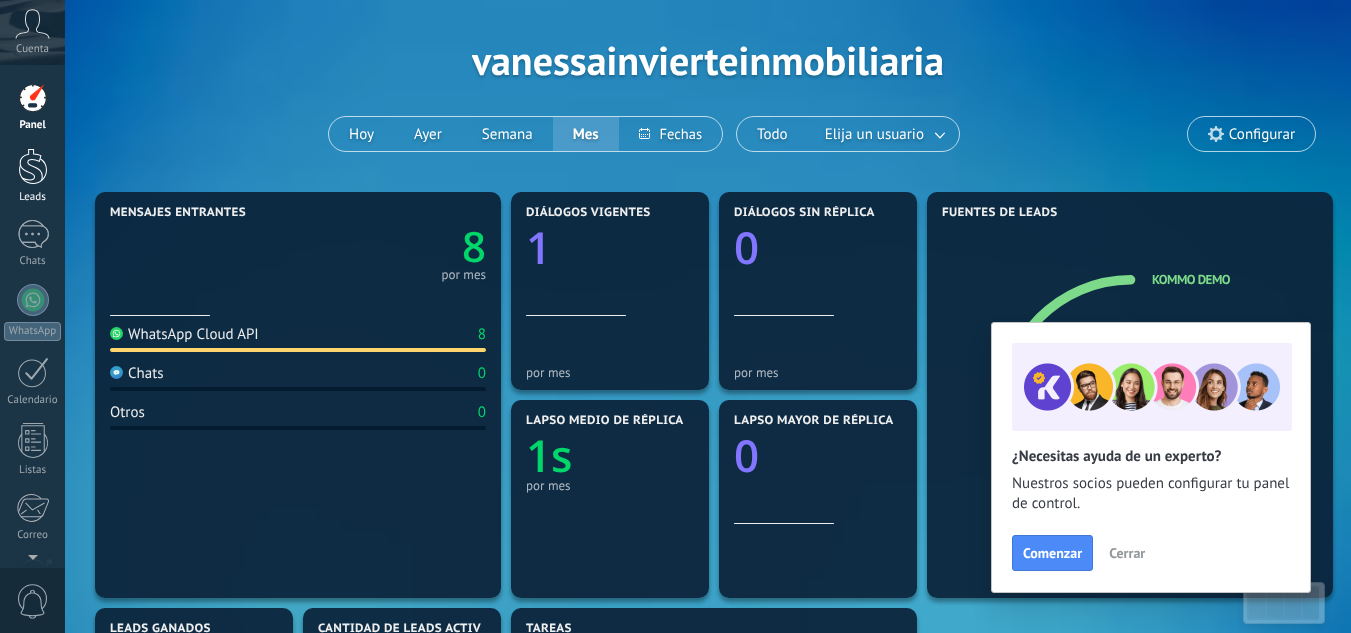 click at bounding box center [33, 166] 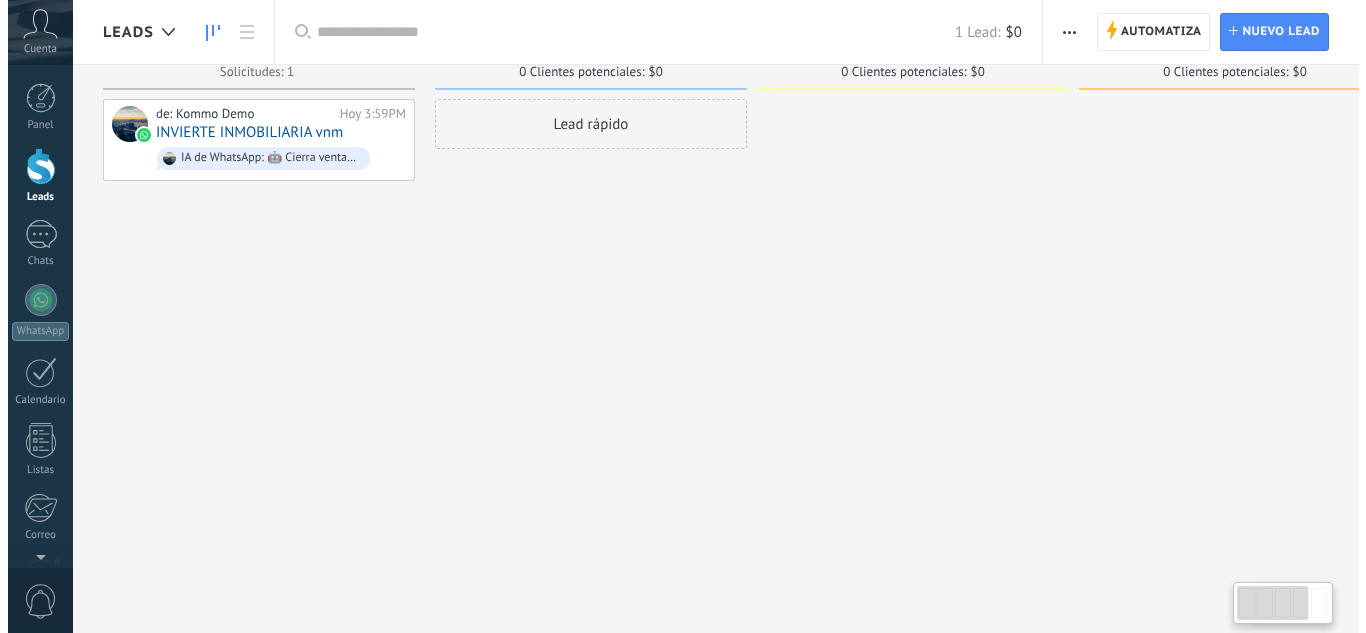 scroll, scrollTop: 0, scrollLeft: 0, axis: both 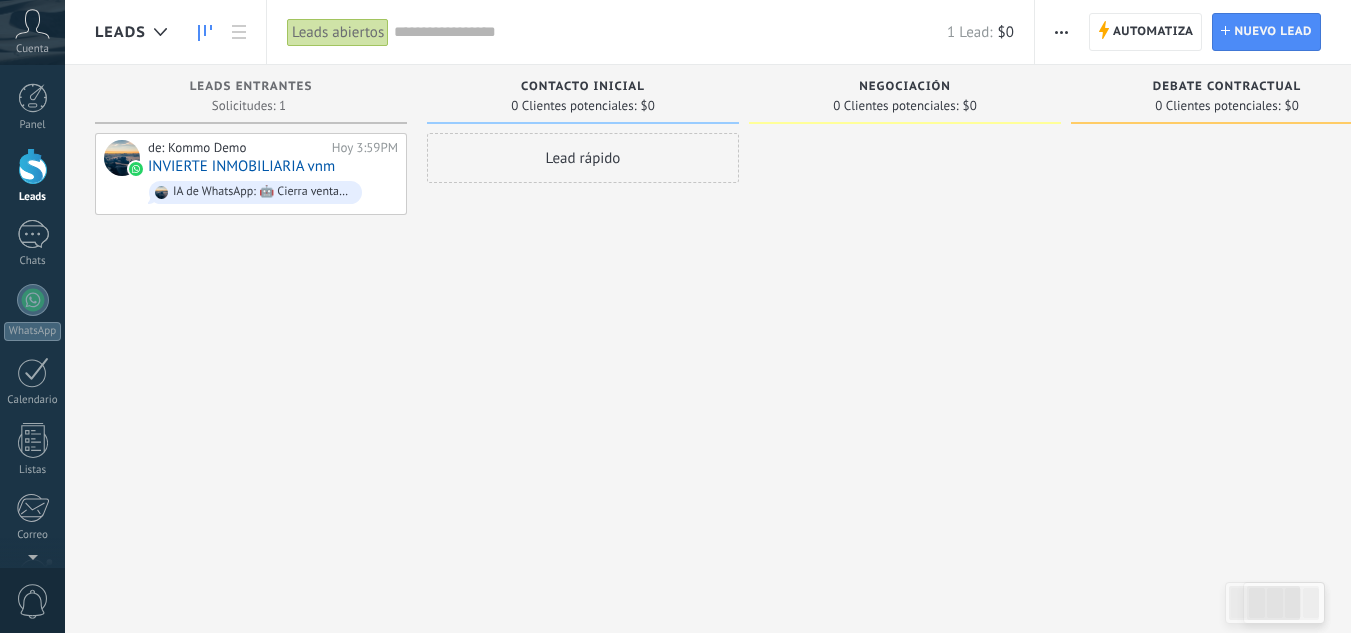 click on "Lead rápido" at bounding box center [583, 158] 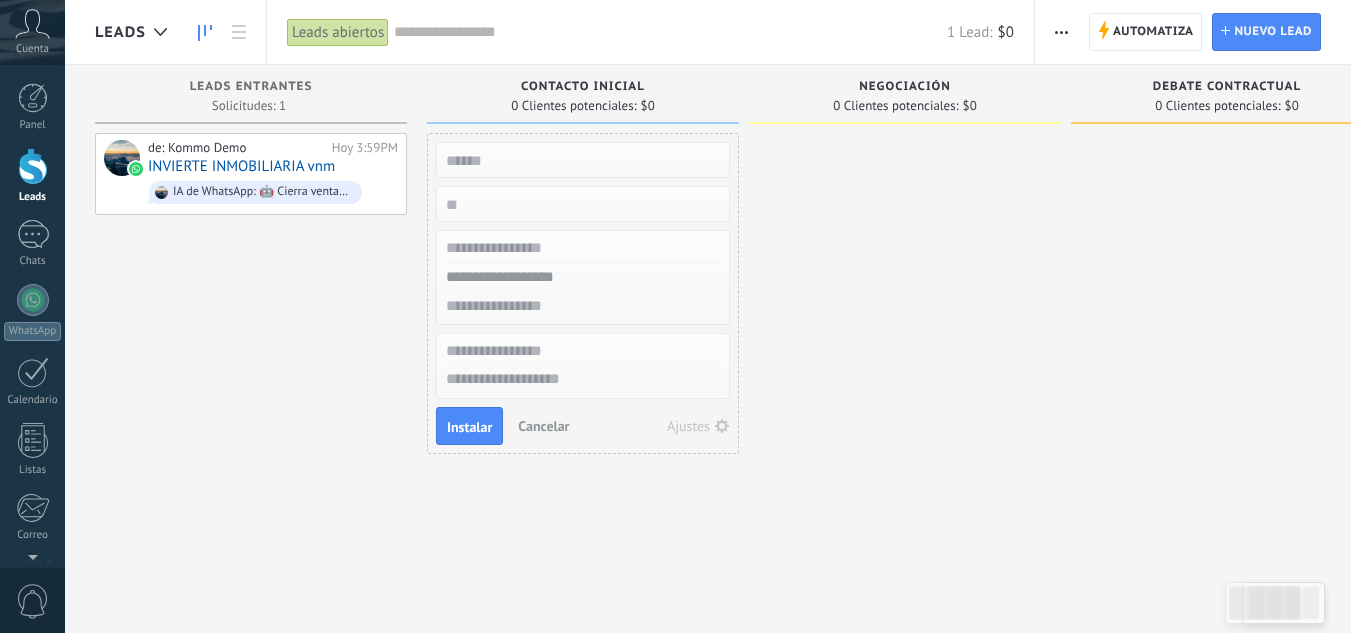 click at bounding box center [581, 160] 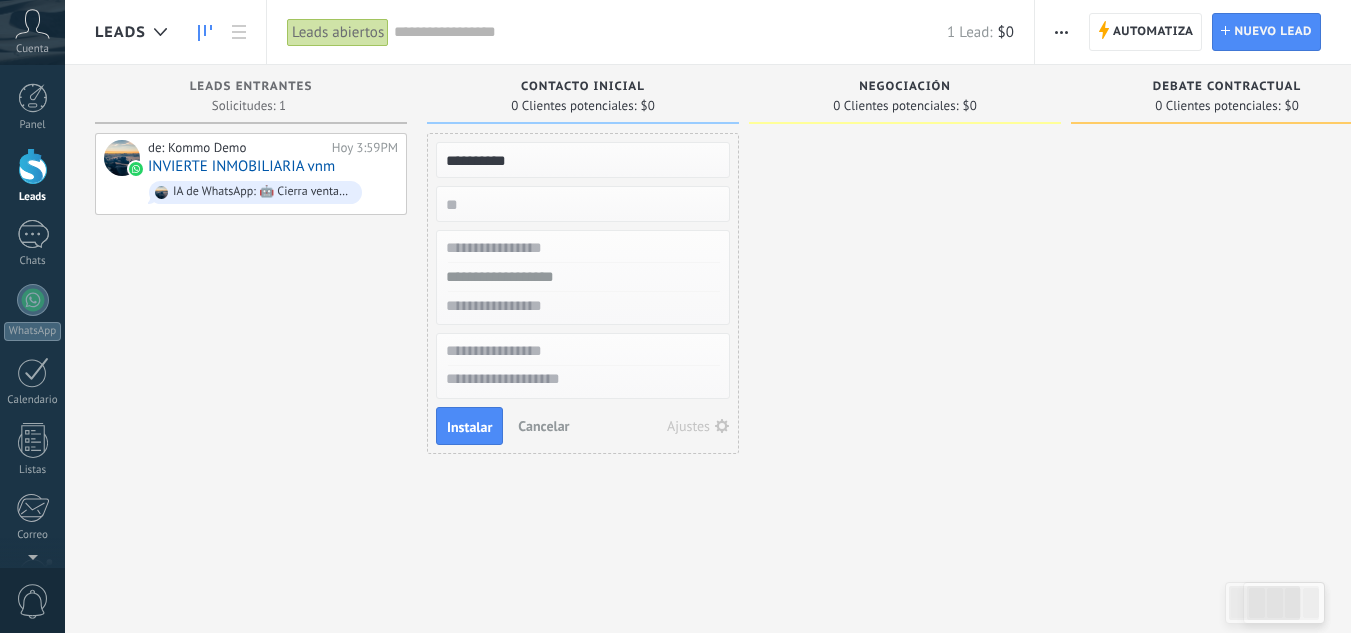 click at bounding box center (581, 204) 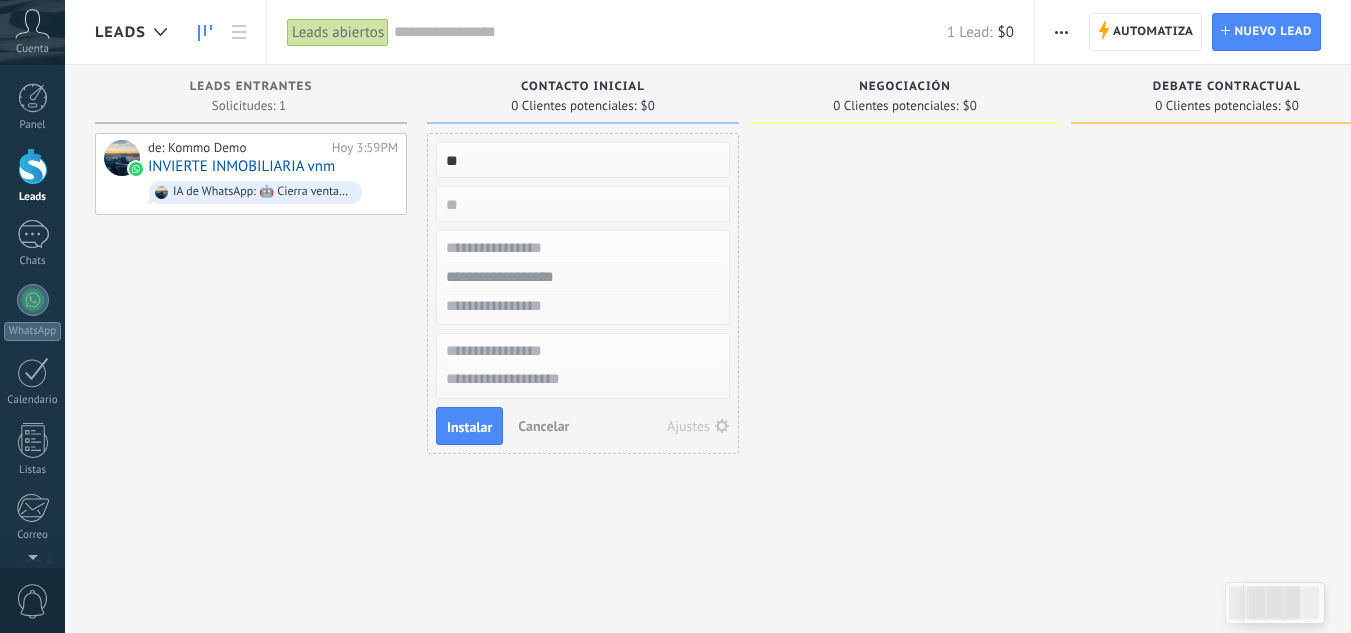 type on "*" 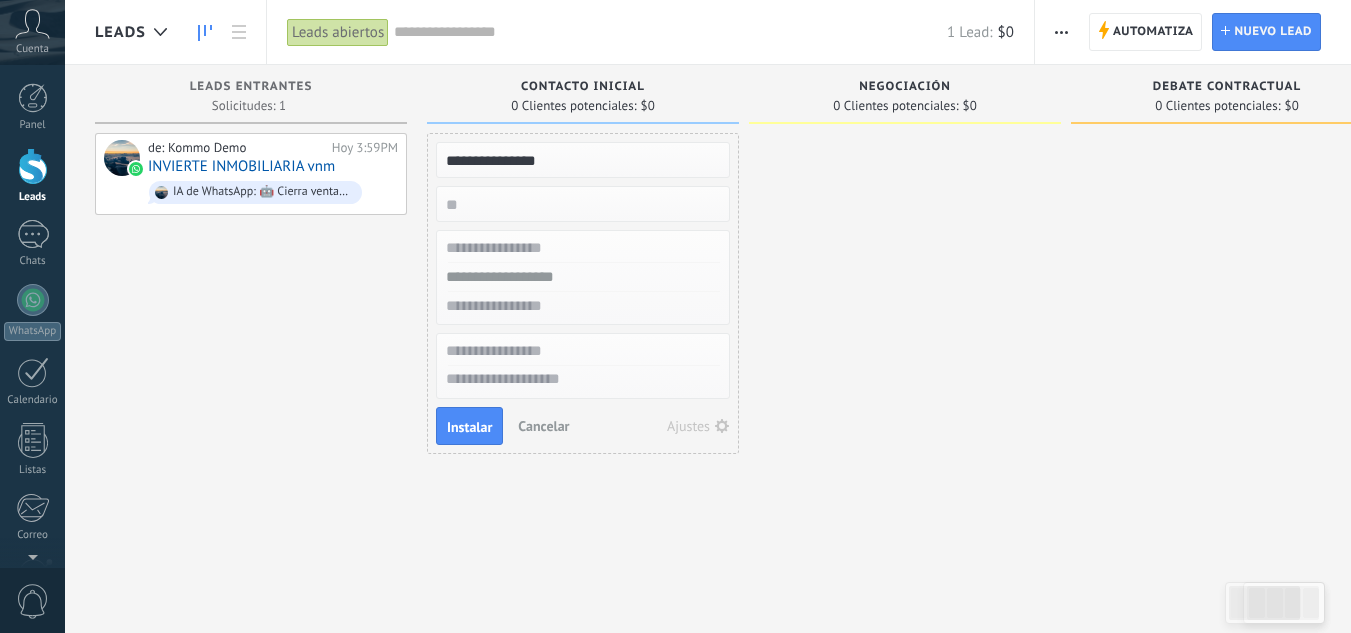 type on "**********" 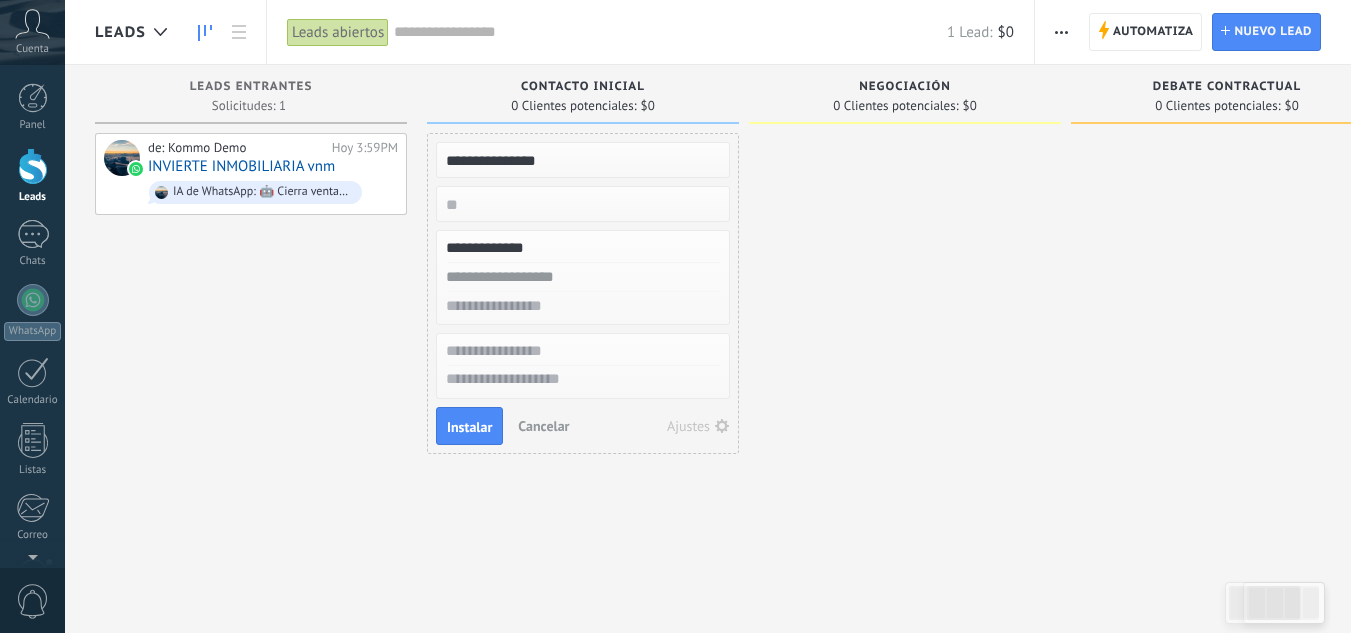 type on "**********" 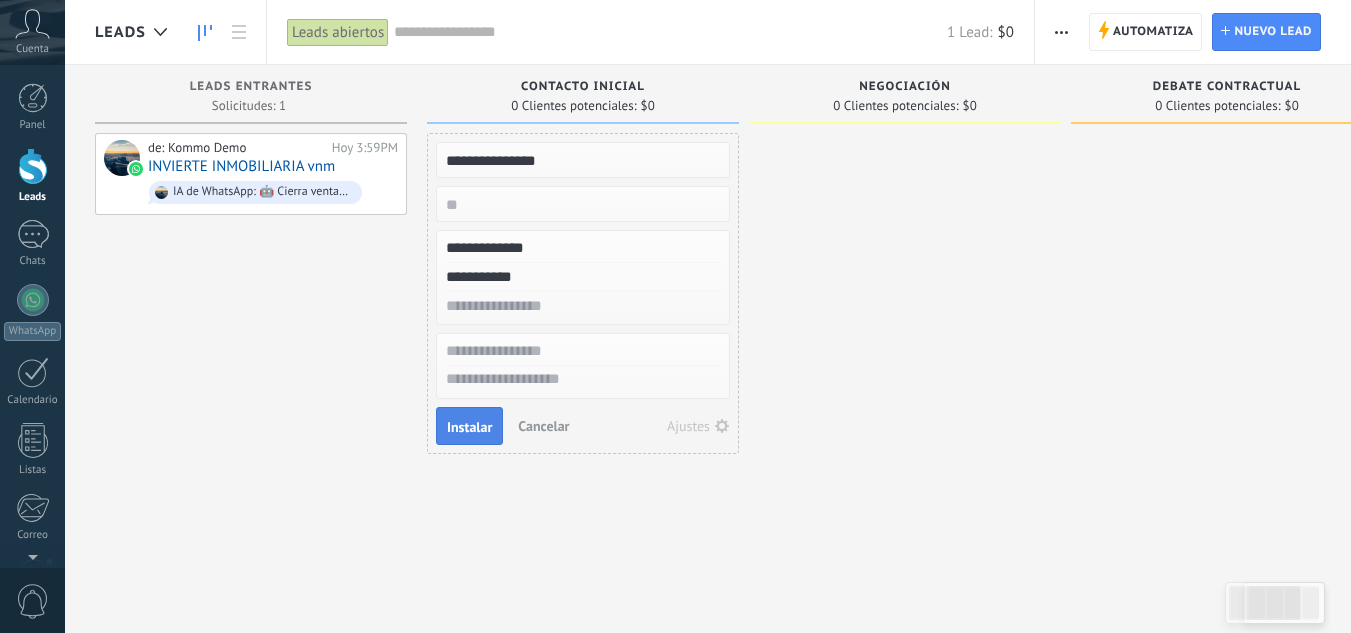 type on "**********" 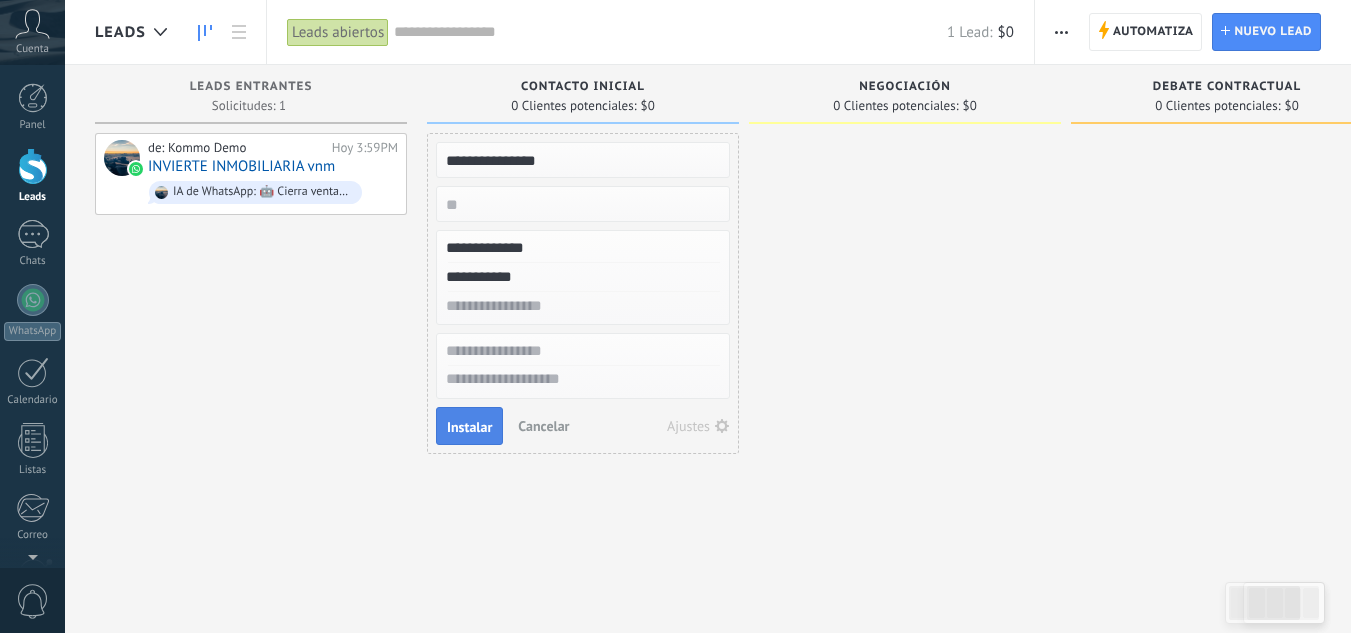 click on "Instalar" at bounding box center [469, 427] 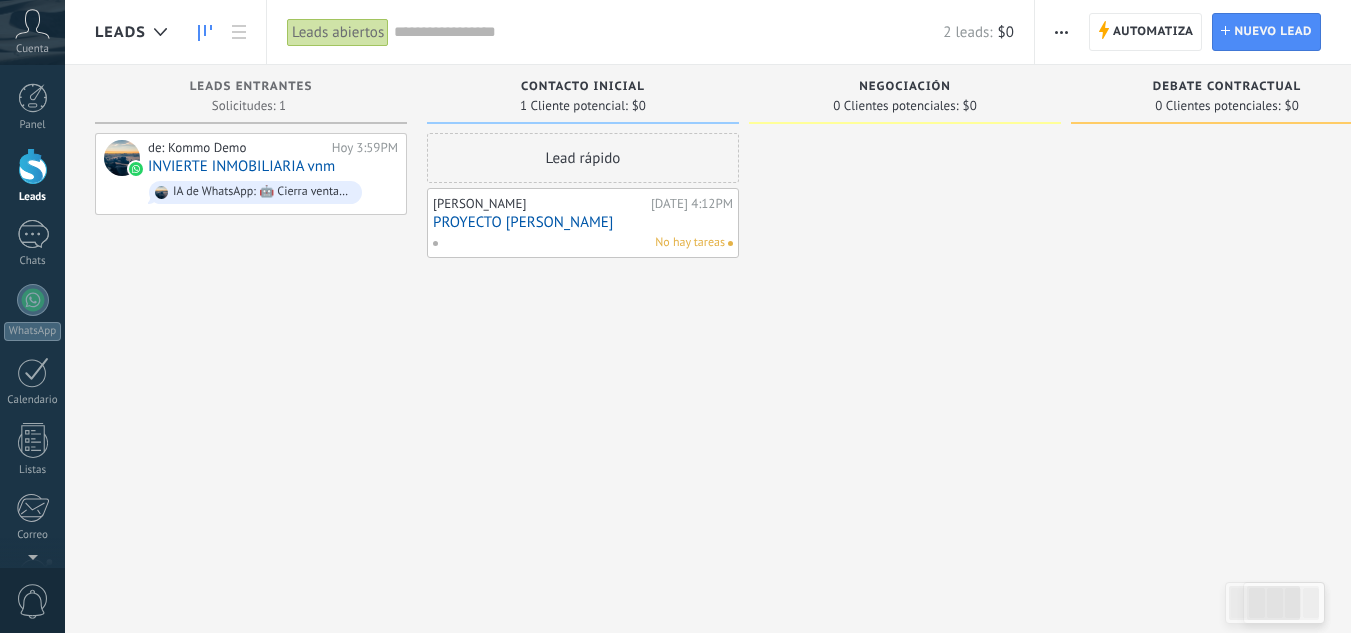 click on "No hay tareas" at bounding box center (690, 243) 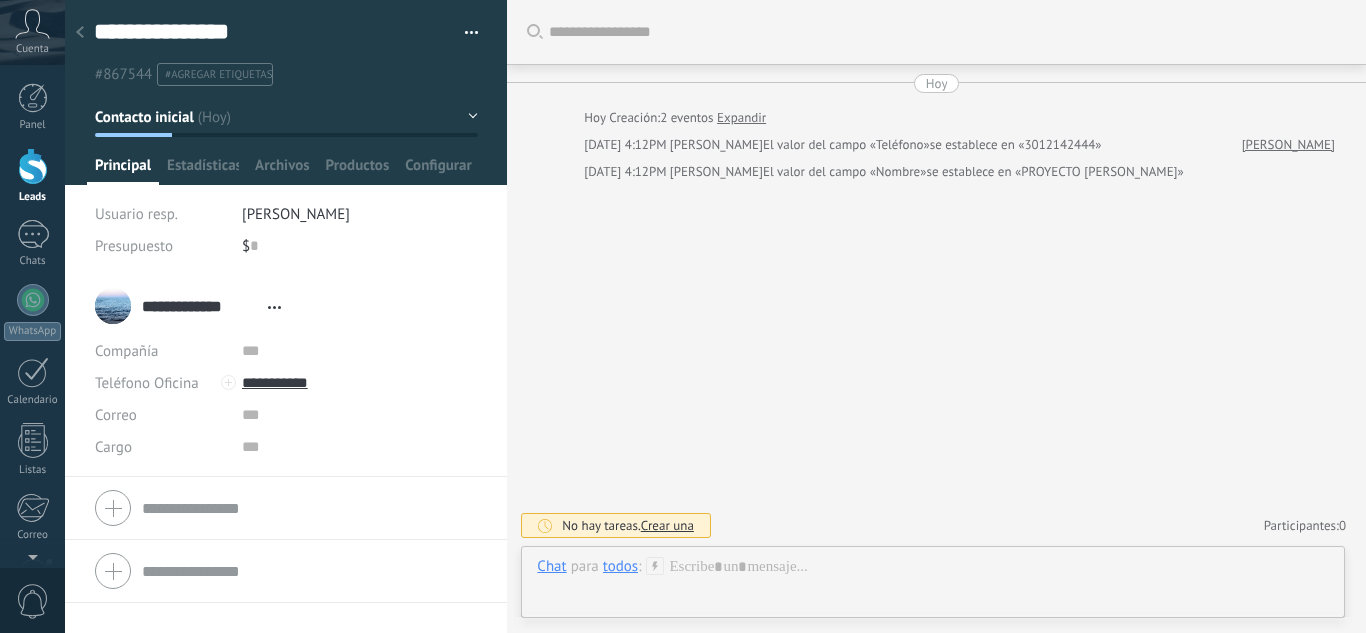 scroll, scrollTop: 30, scrollLeft: 0, axis: vertical 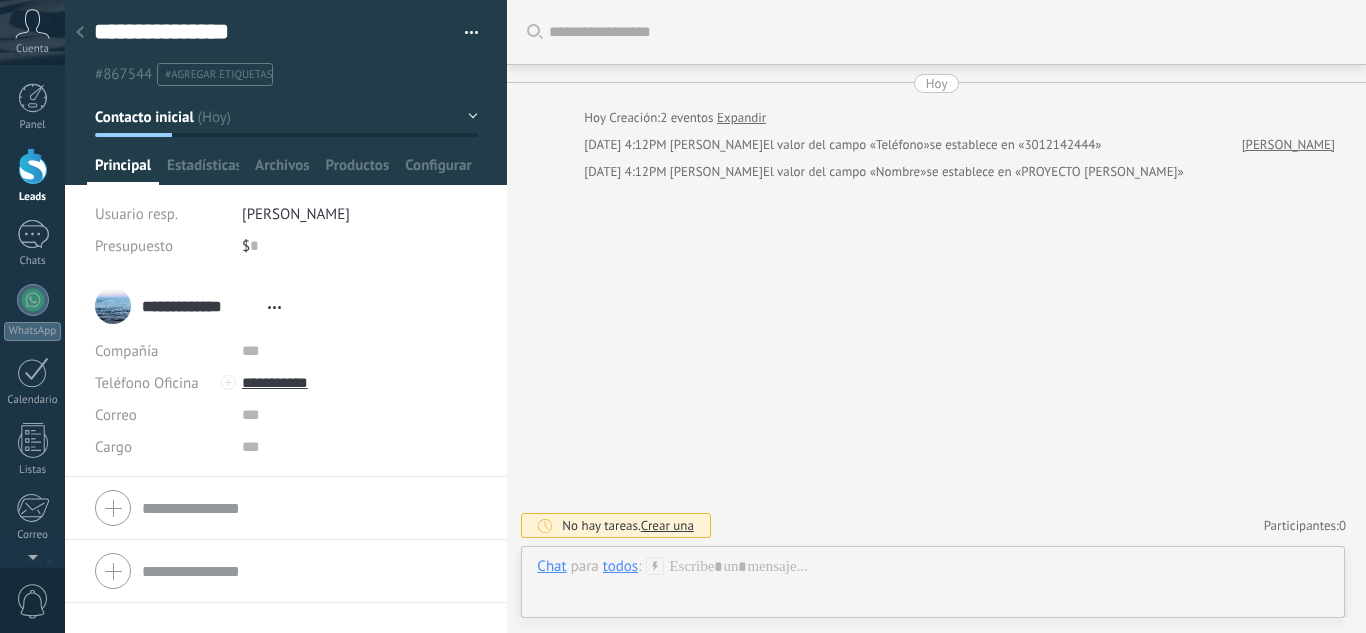click on "#agregar etiquetas" at bounding box center [218, 75] 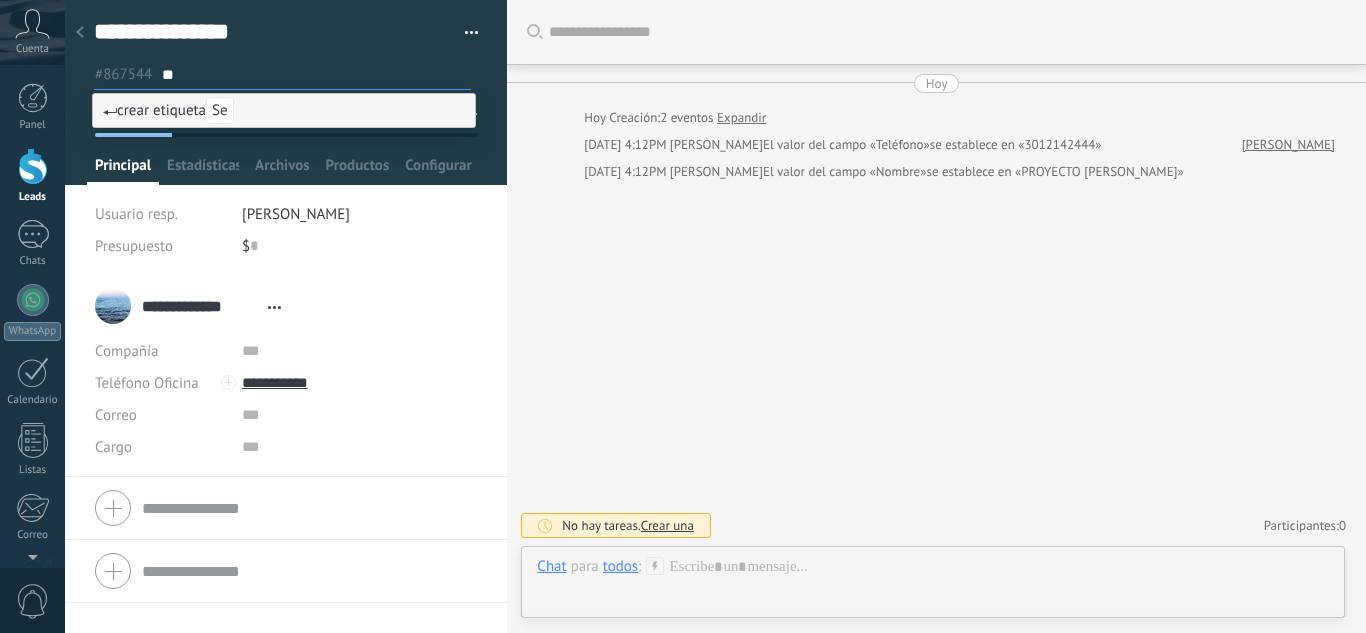 type on "*" 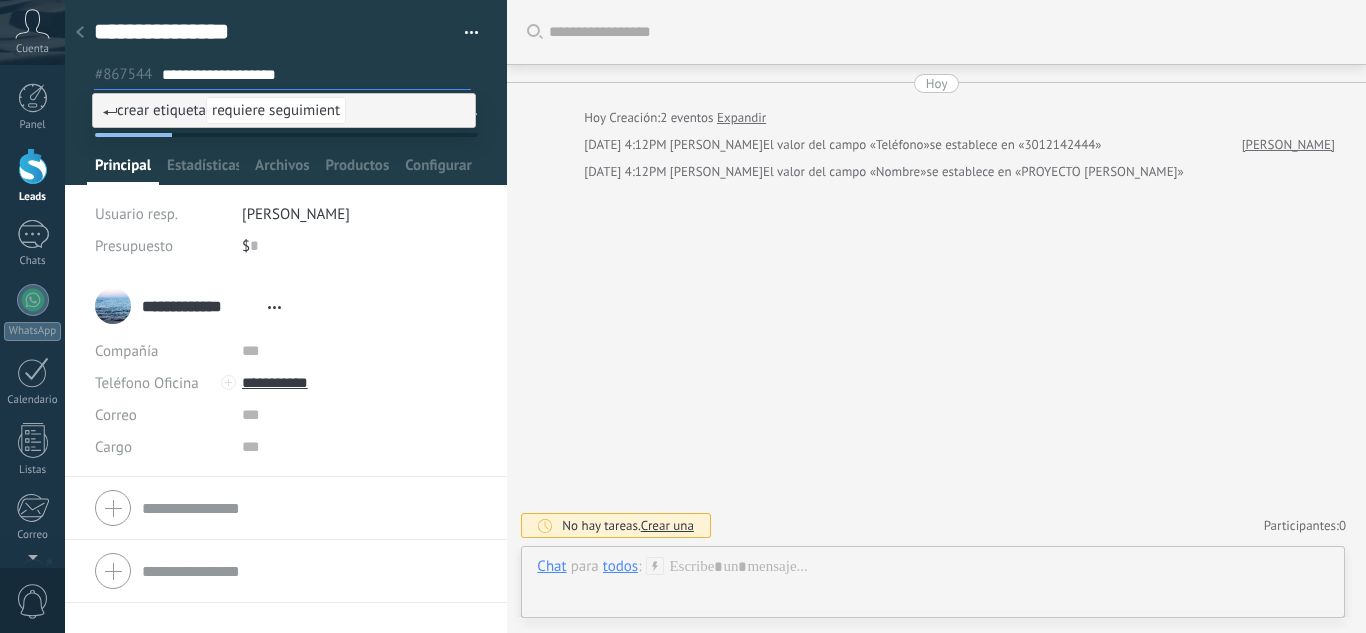 type on "**********" 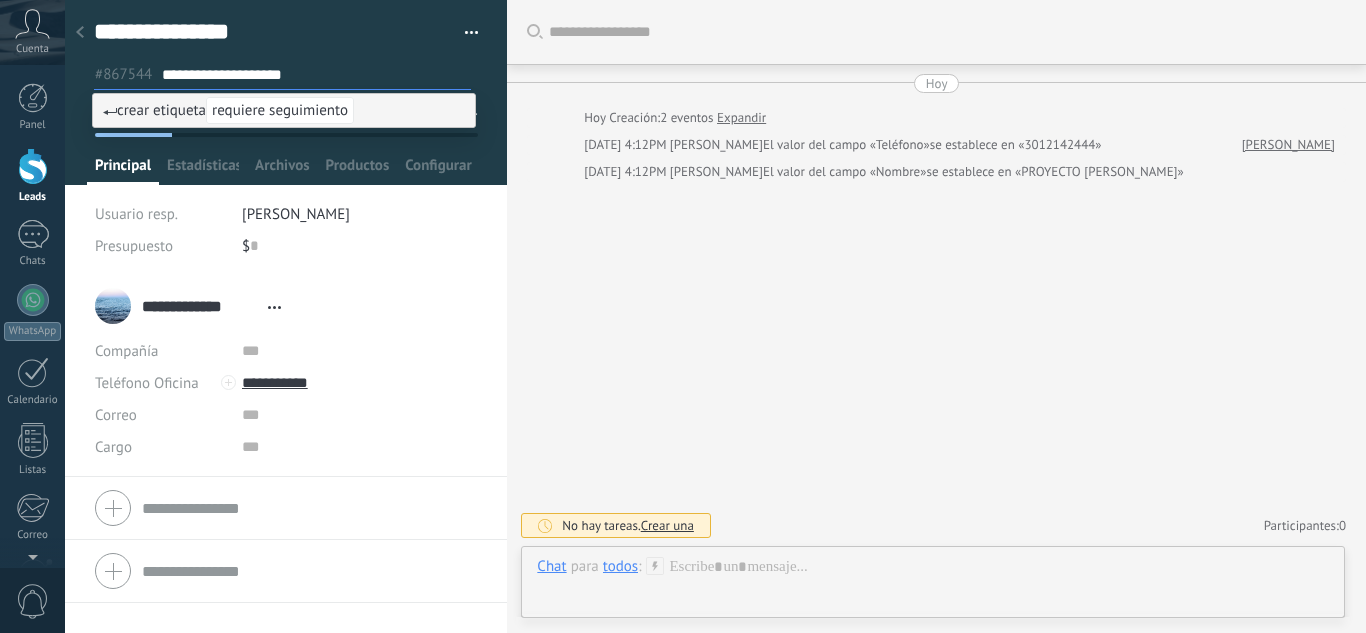 type 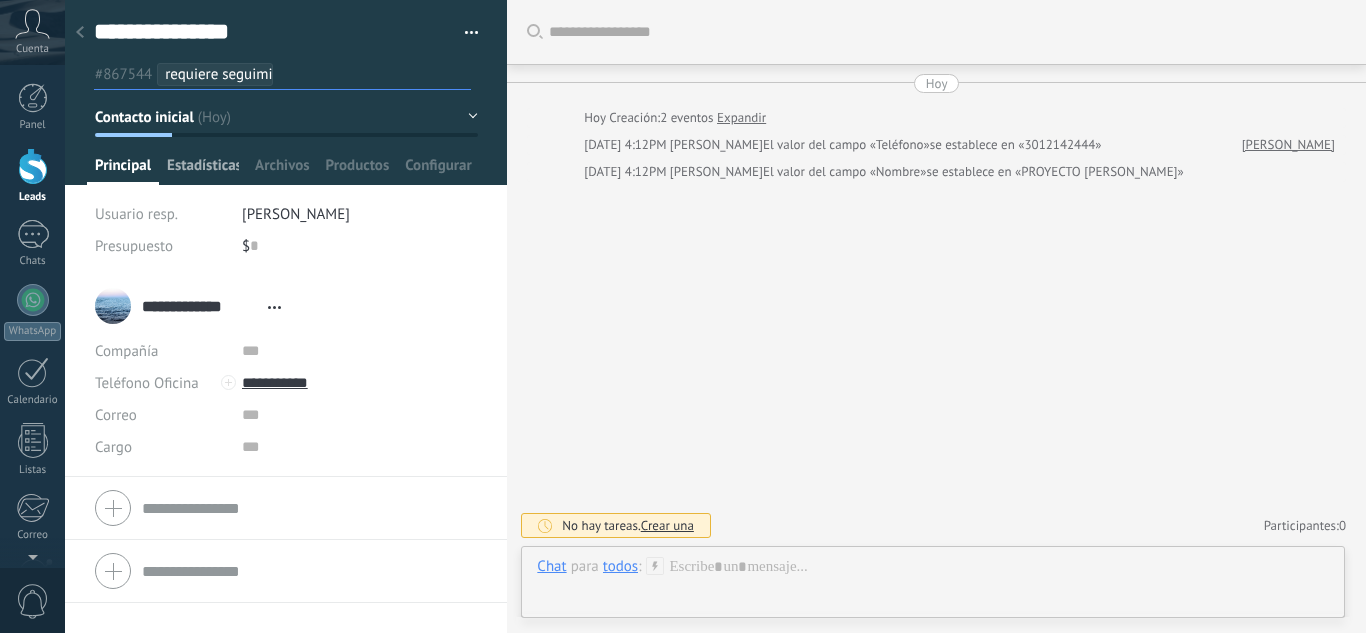 click on "Estadísticas" at bounding box center [203, 170] 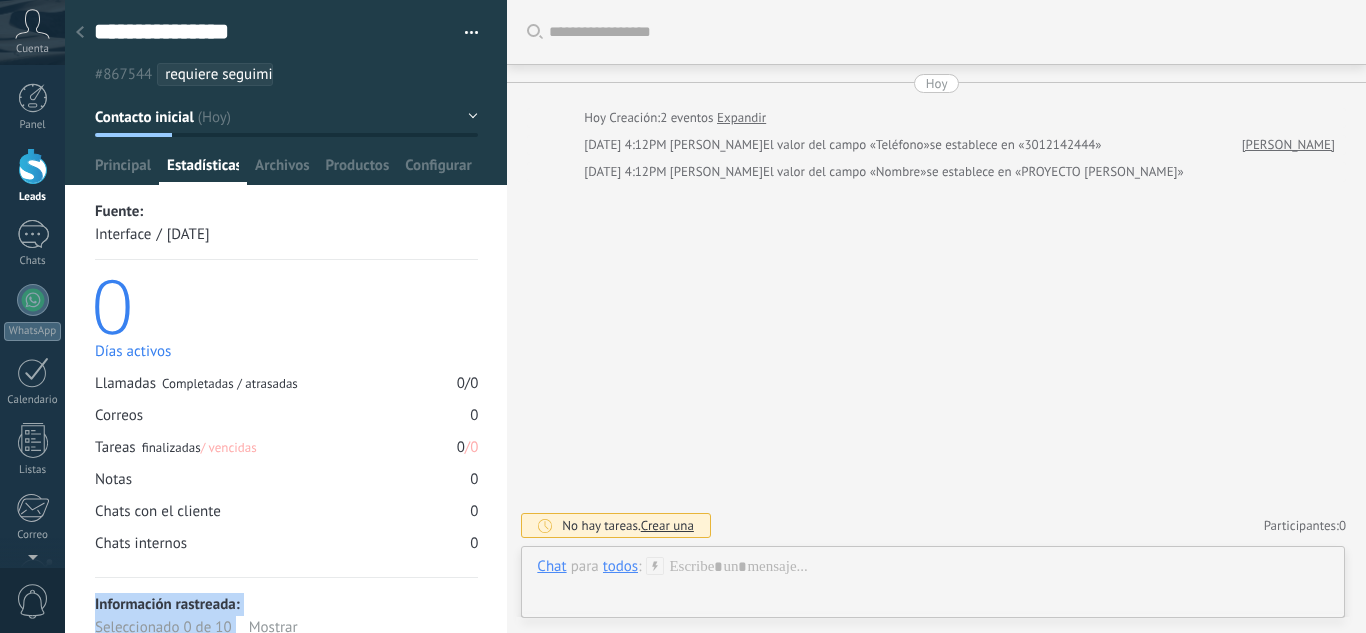 drag, startPoint x: 499, startPoint y: 570, endPoint x: 504, endPoint y: 604, distance: 34.36568 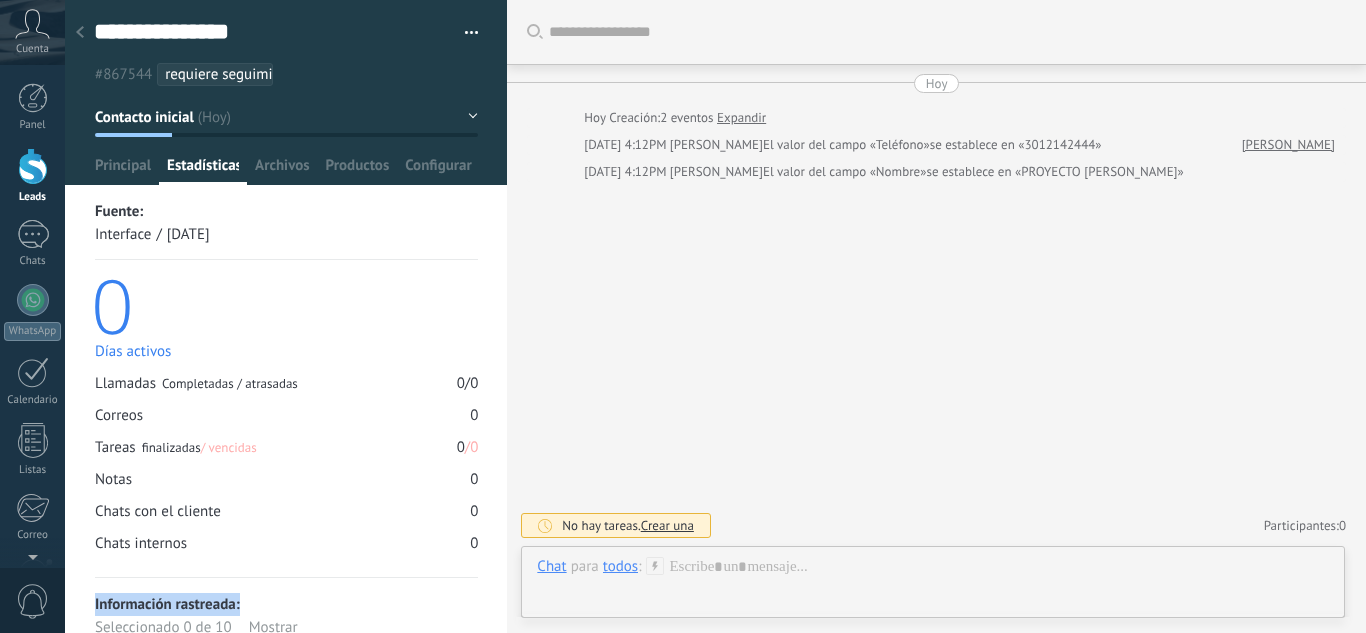 click on "Crear una" at bounding box center (667, 525) 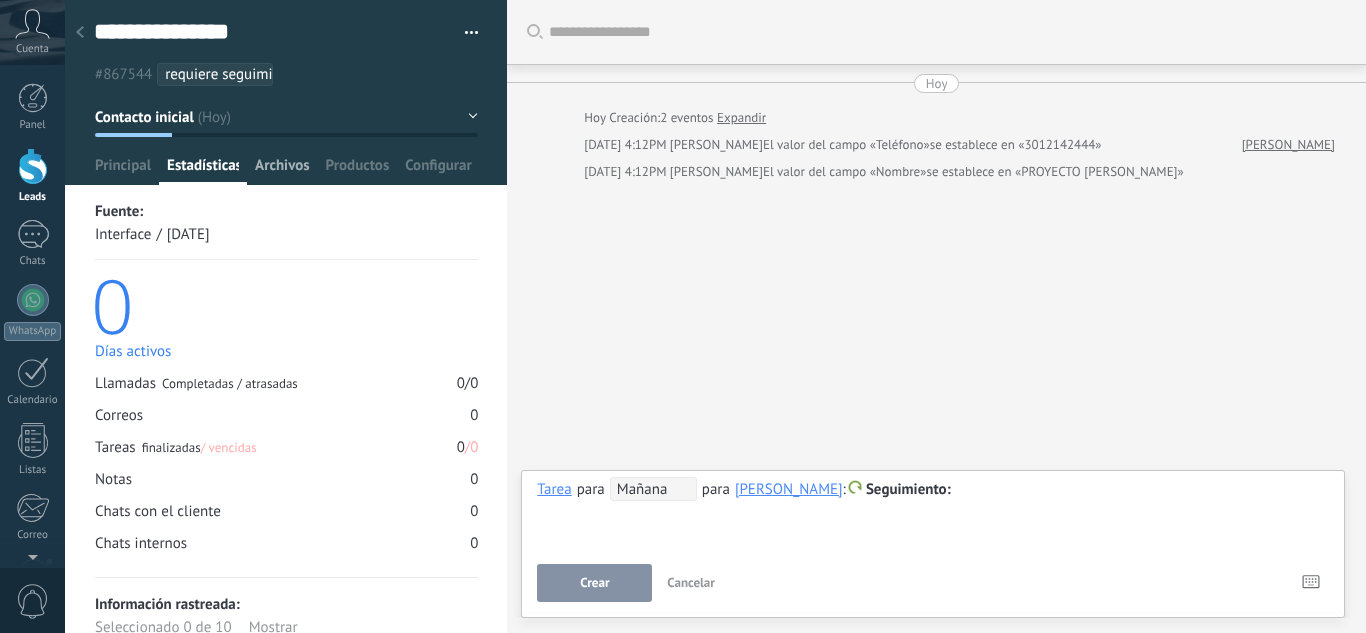 click on "Archivos" at bounding box center (282, 170) 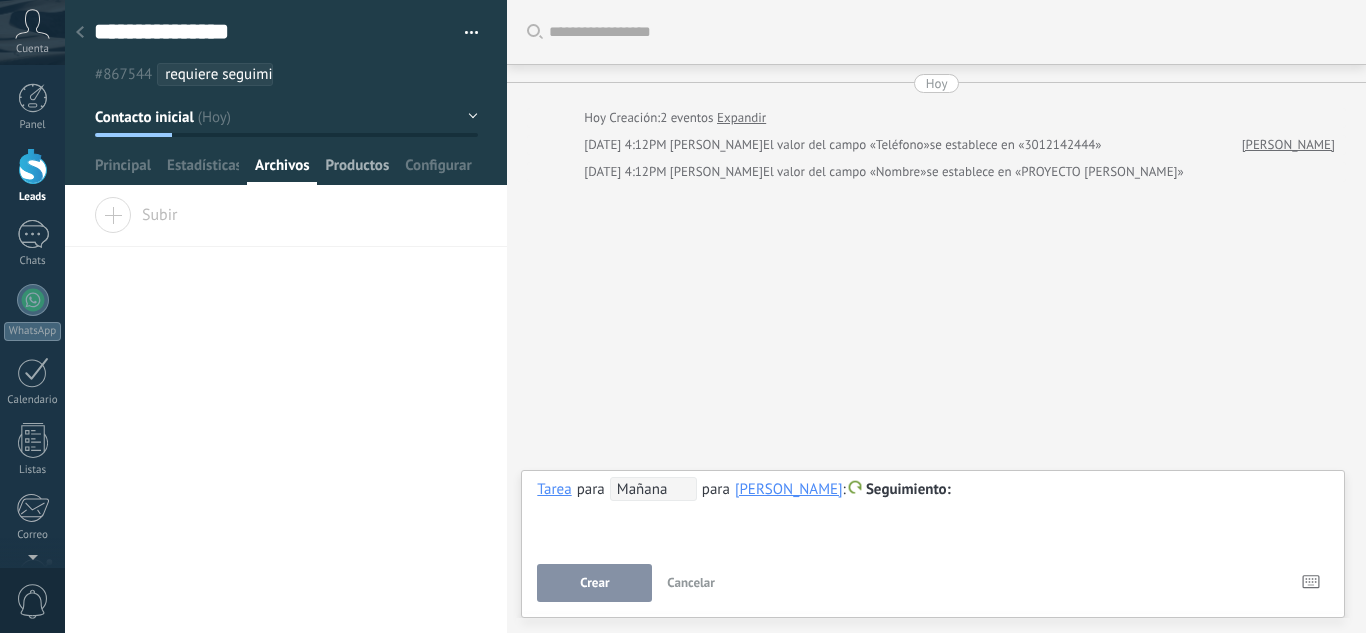 click on "Productos" at bounding box center (358, 170) 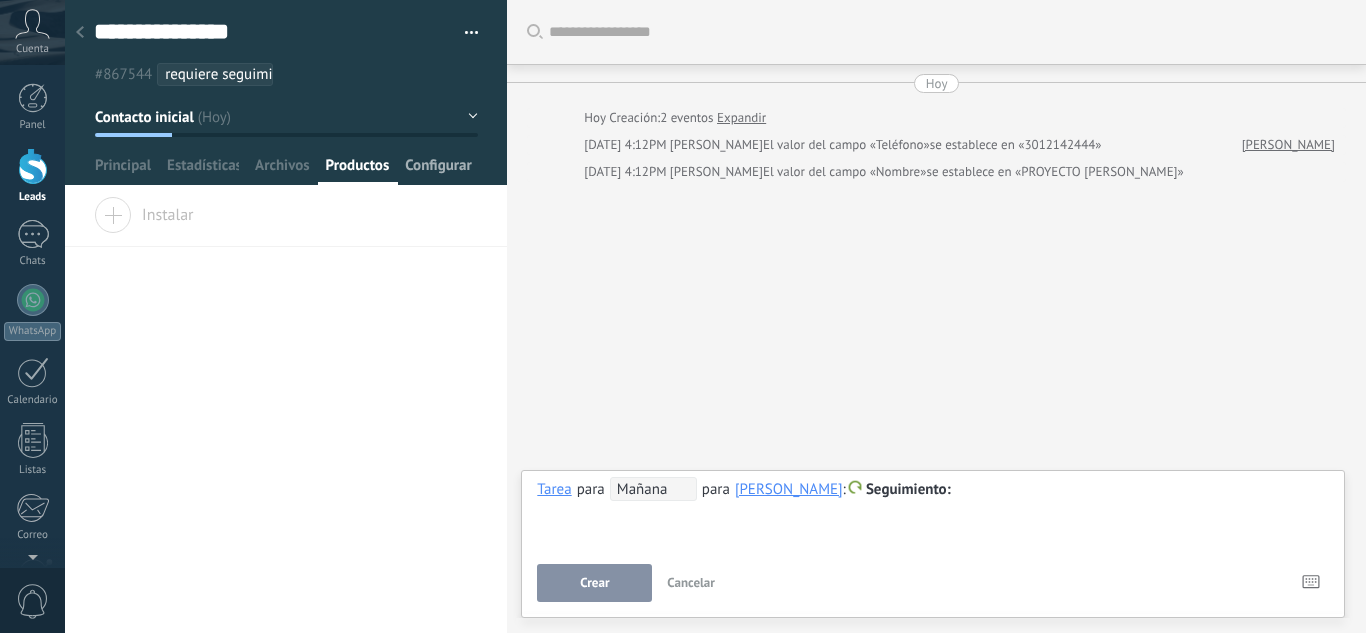 click on "Configurar" at bounding box center [438, 170] 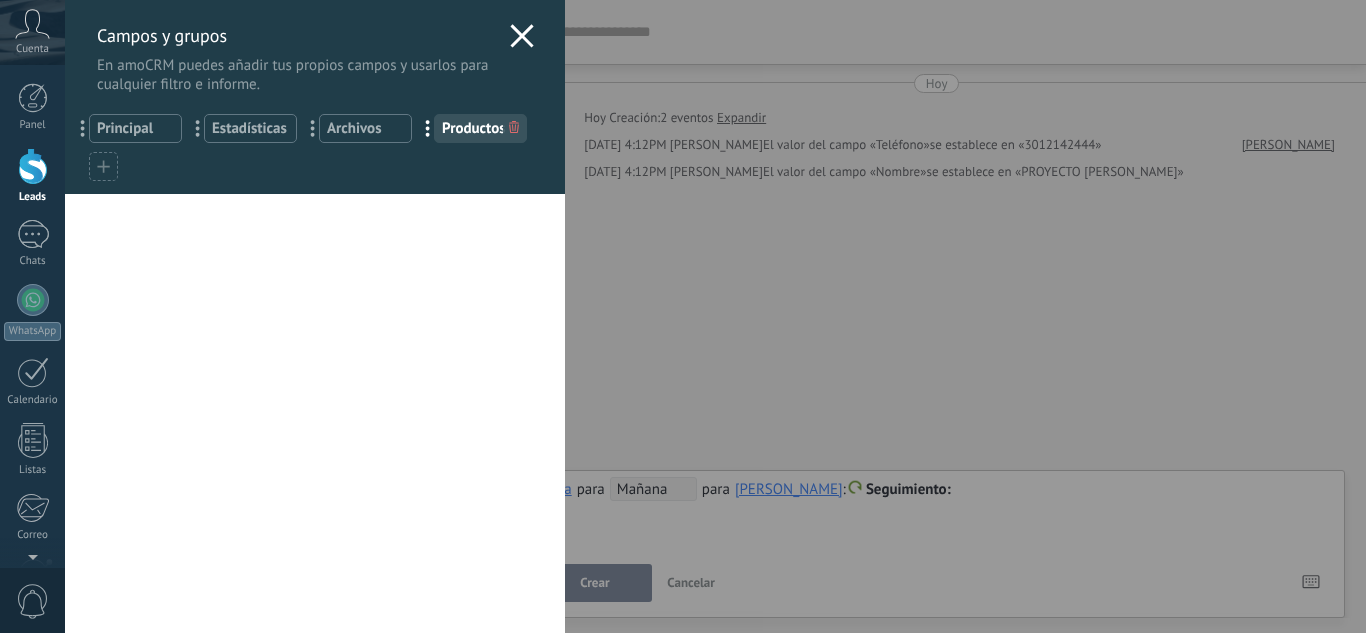 click on "Principal" at bounding box center (135, 128) 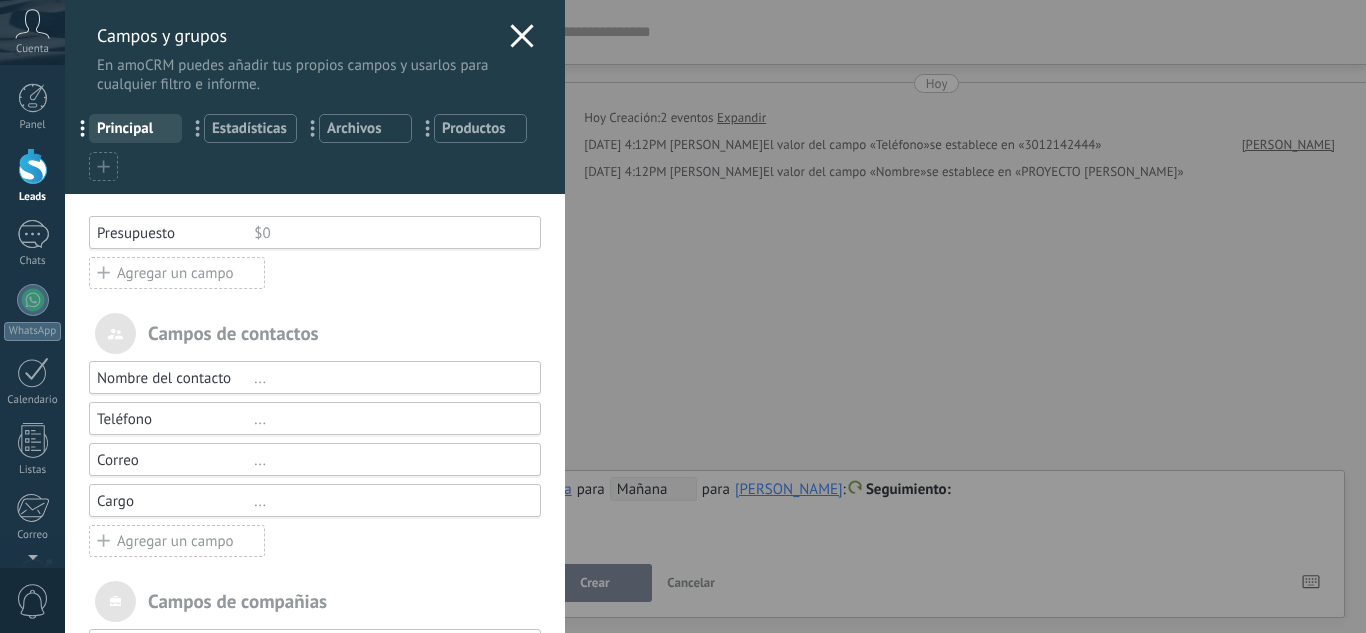click 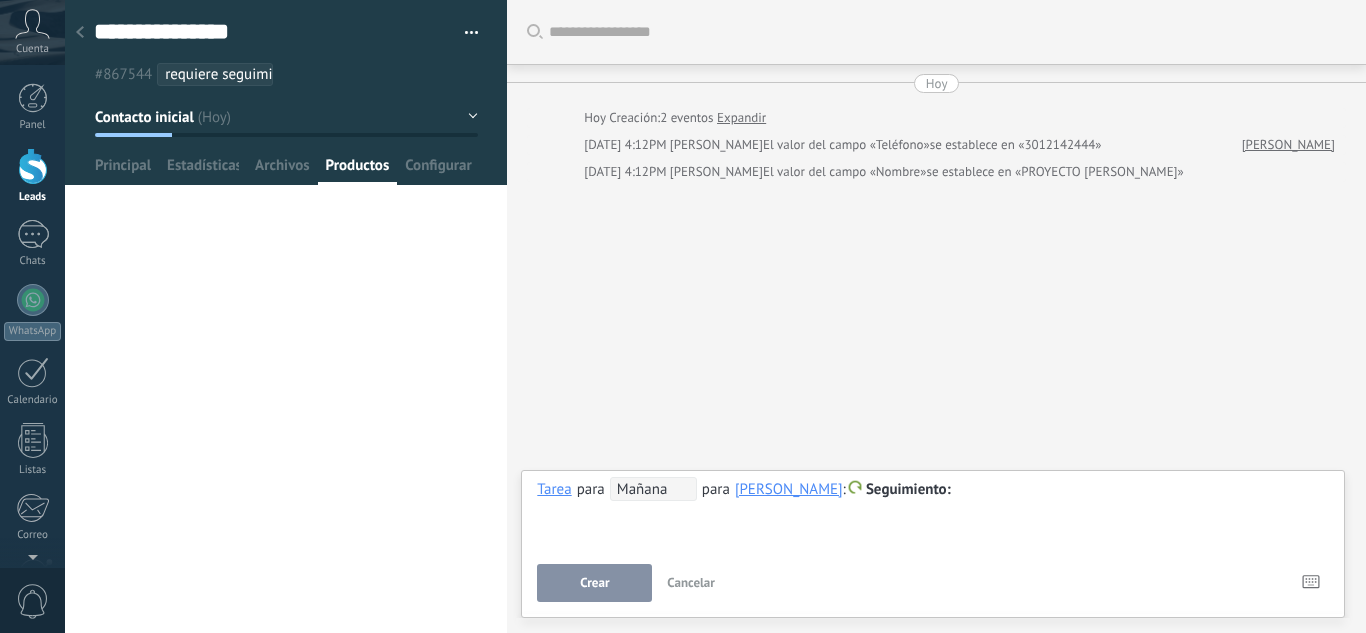 click at bounding box center (464, 33) 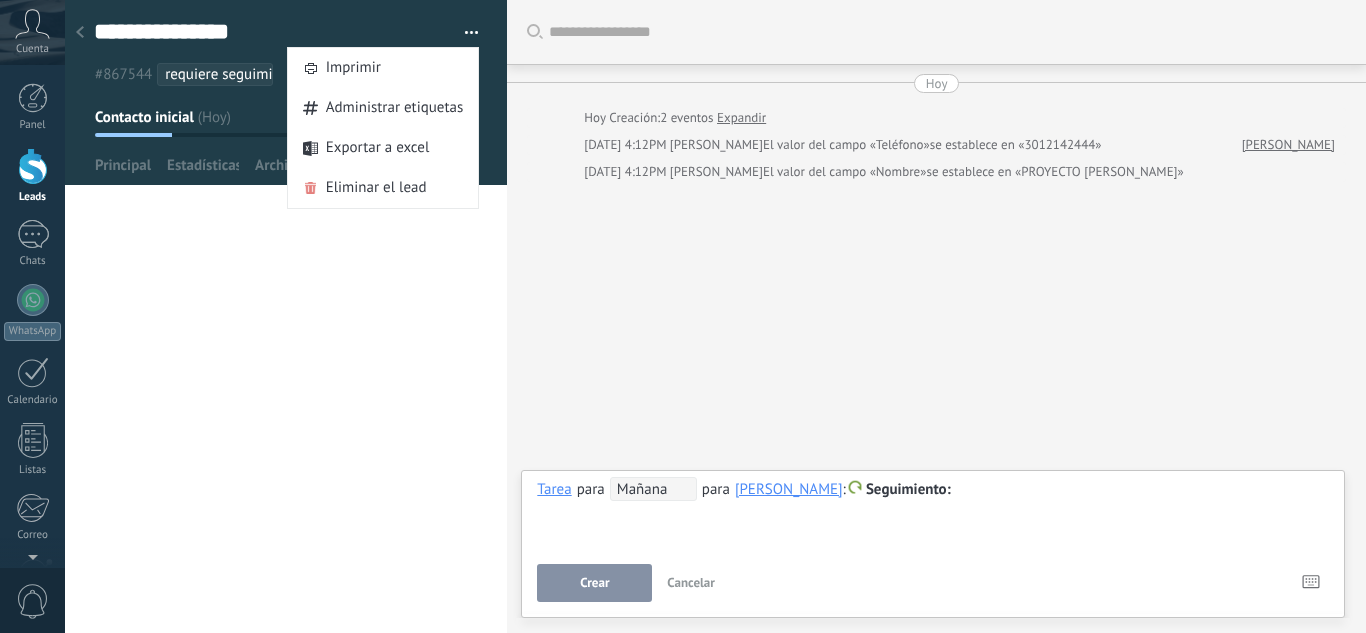 click on "**********" at bounding box center (286, 415) 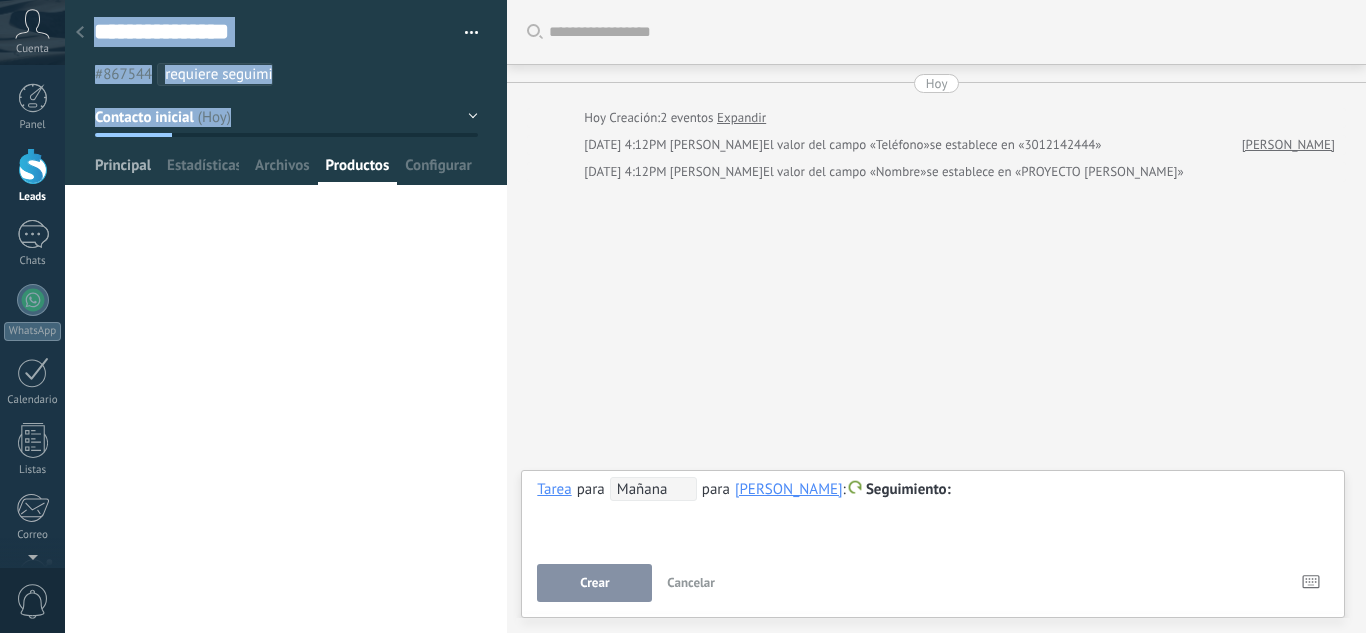 drag, startPoint x: 137, startPoint y: 153, endPoint x: 144, endPoint y: 173, distance: 21.189621 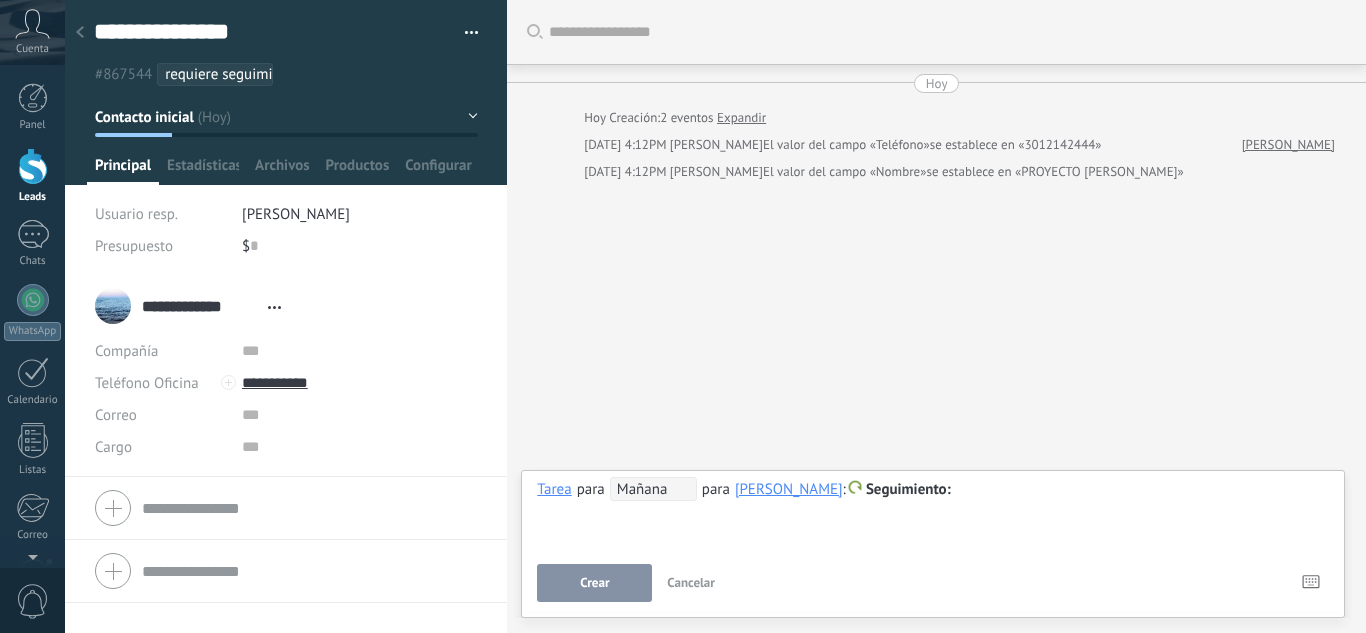 click on "Compañía" at bounding box center (161, 351) 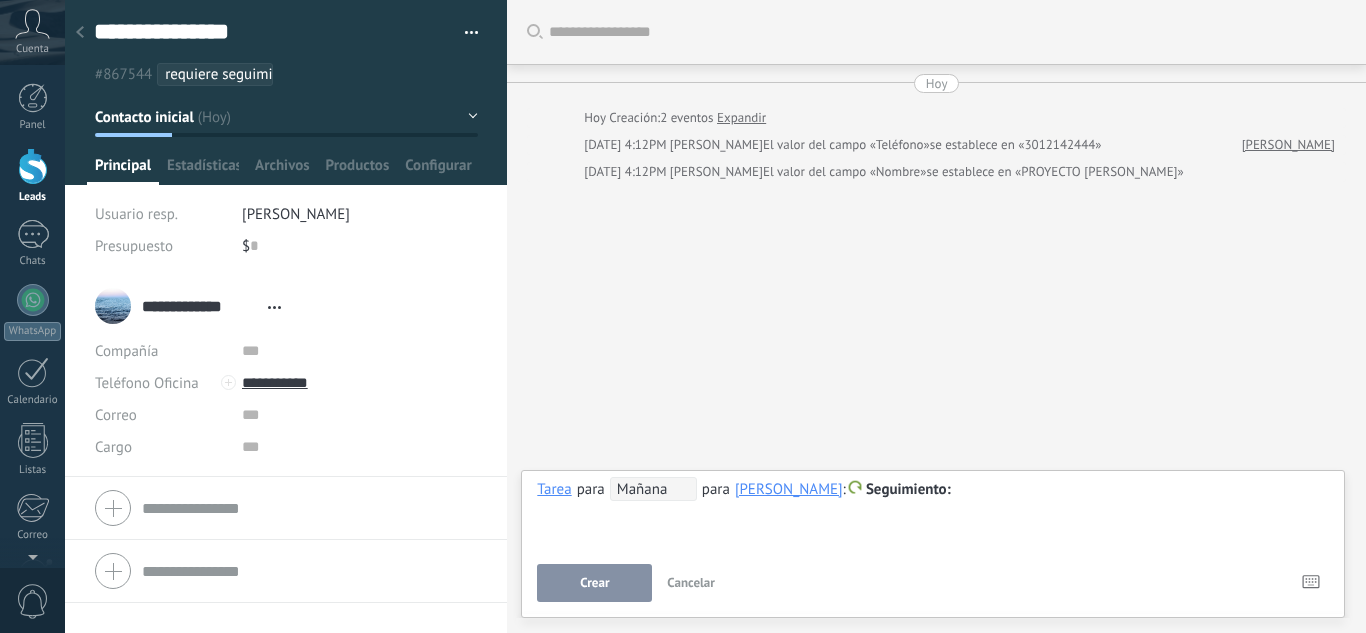 click on "Compañía
Abrir detalle
Editar" at bounding box center [286, 351] 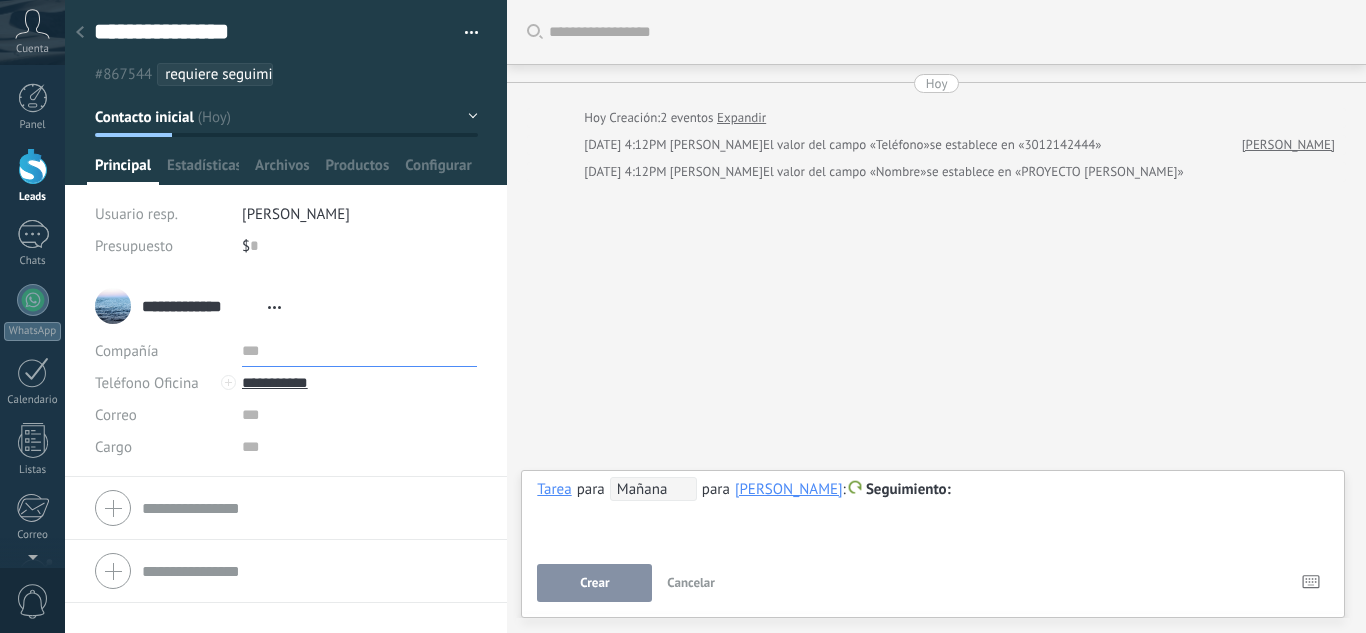 click at bounding box center [360, 351] 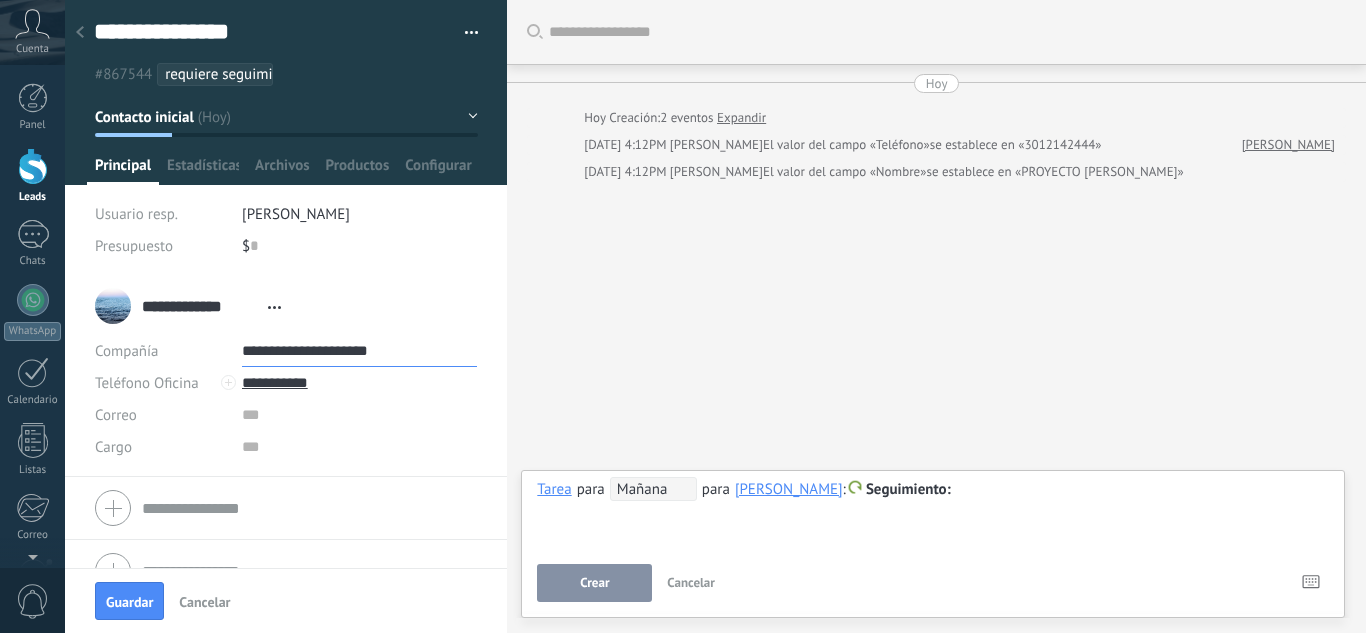 type on "**********" 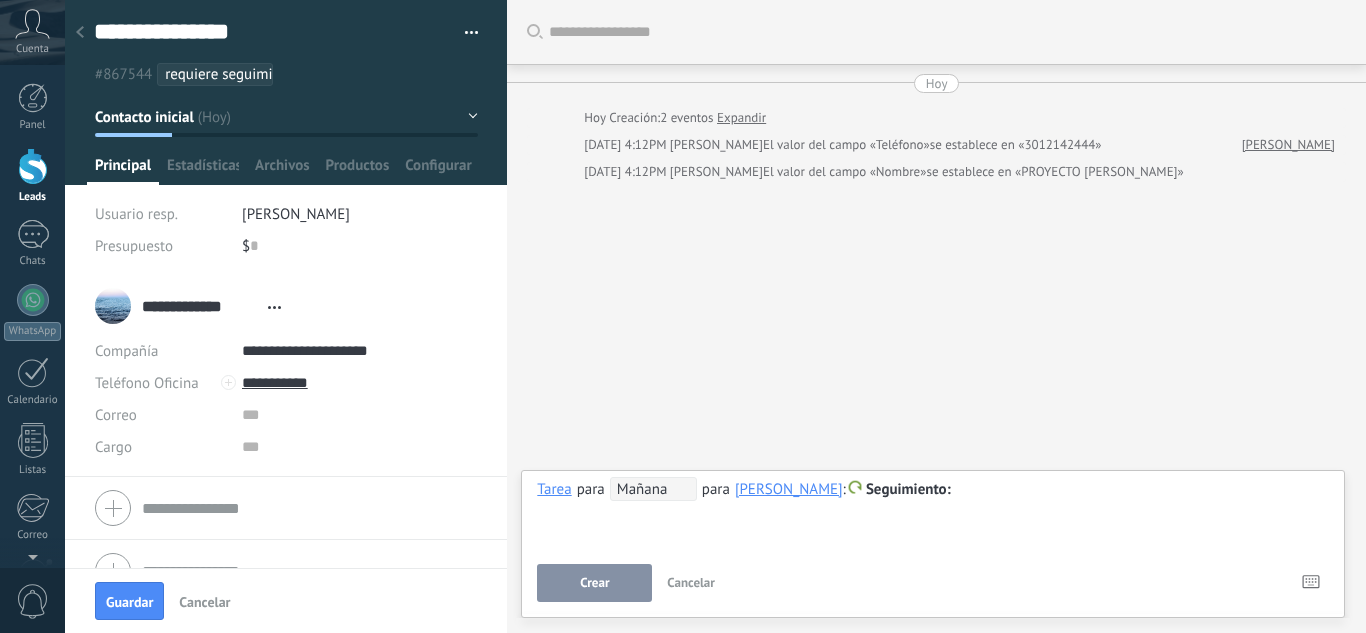 click on "**********" at bounding box center [933, 544] 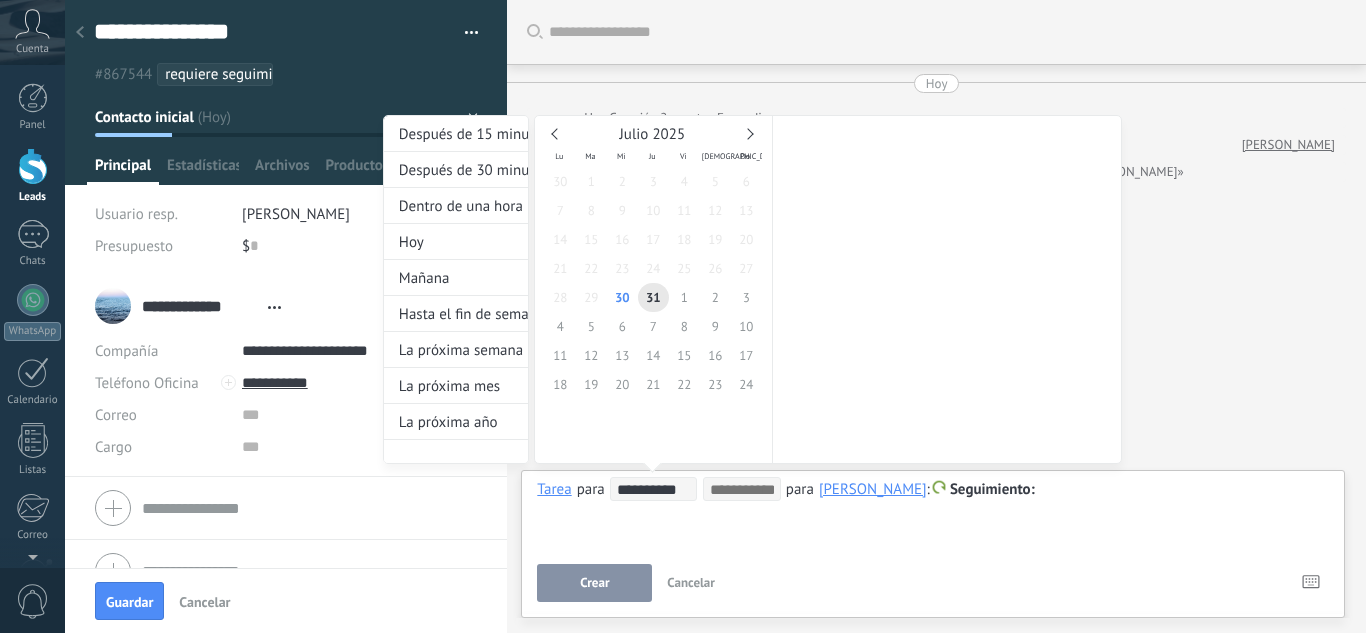 click on "**********" at bounding box center (656, 490) 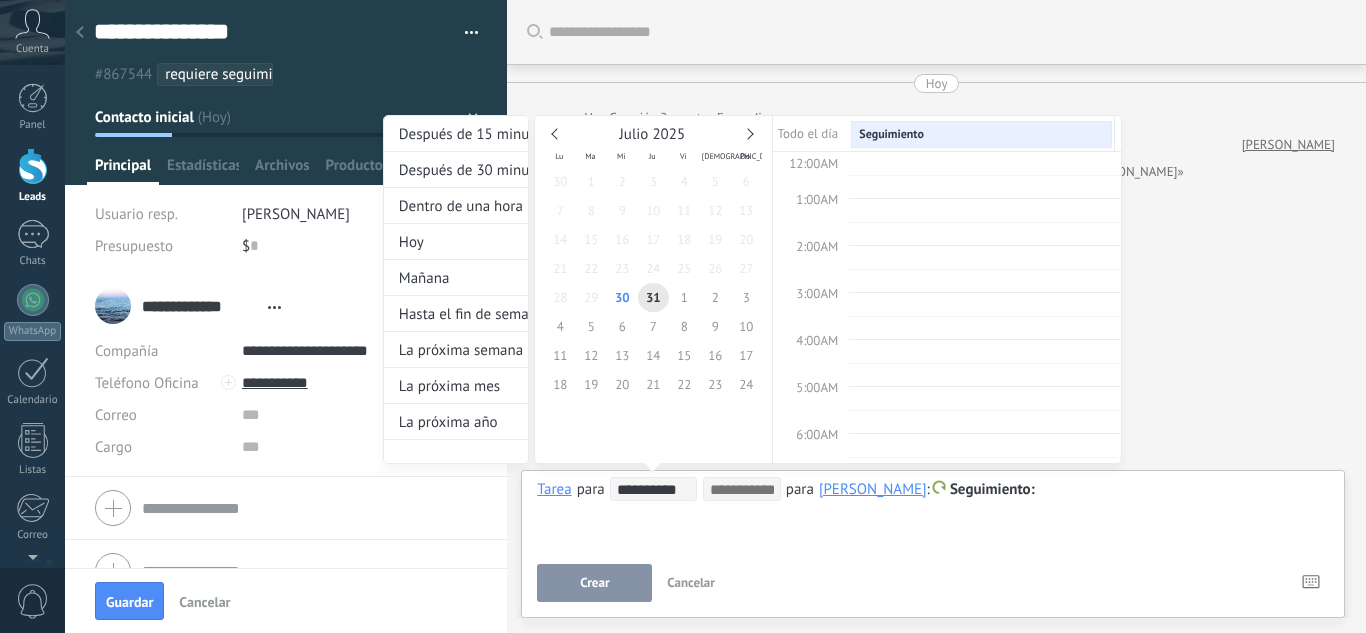 scroll, scrollTop: 377, scrollLeft: 0, axis: vertical 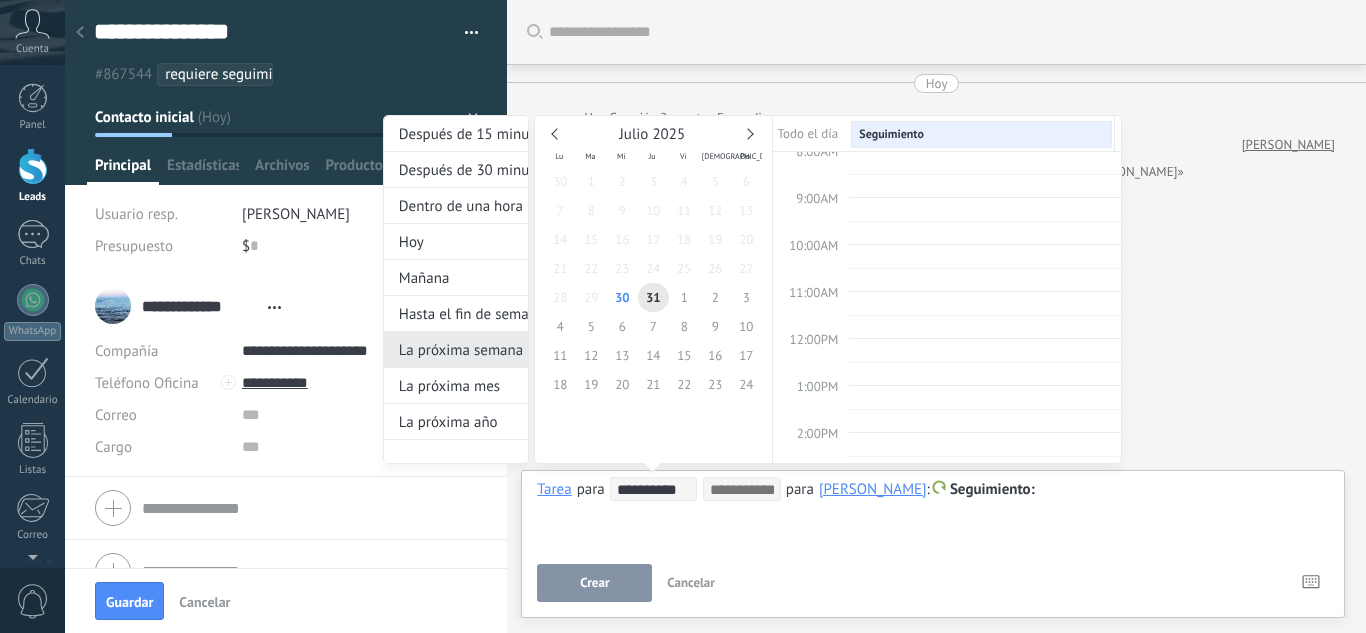 click on "La próxima semana" at bounding box center (456, 350) 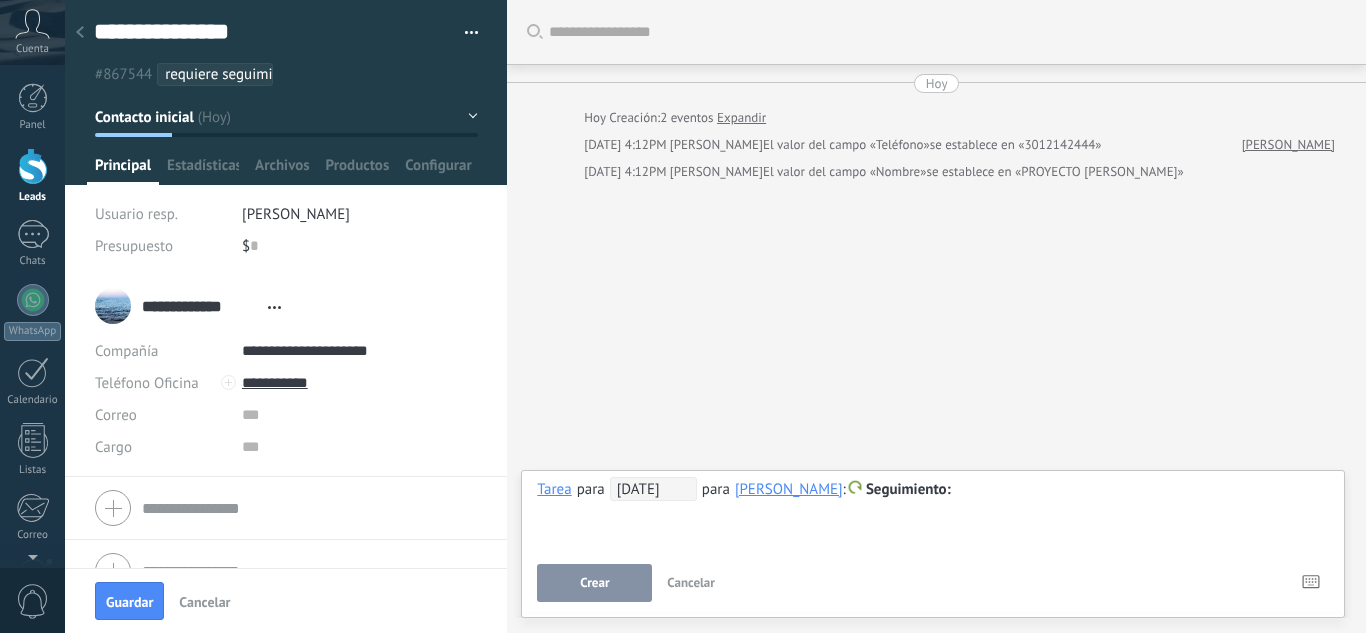 click on "**********" at bounding box center (933, 513) 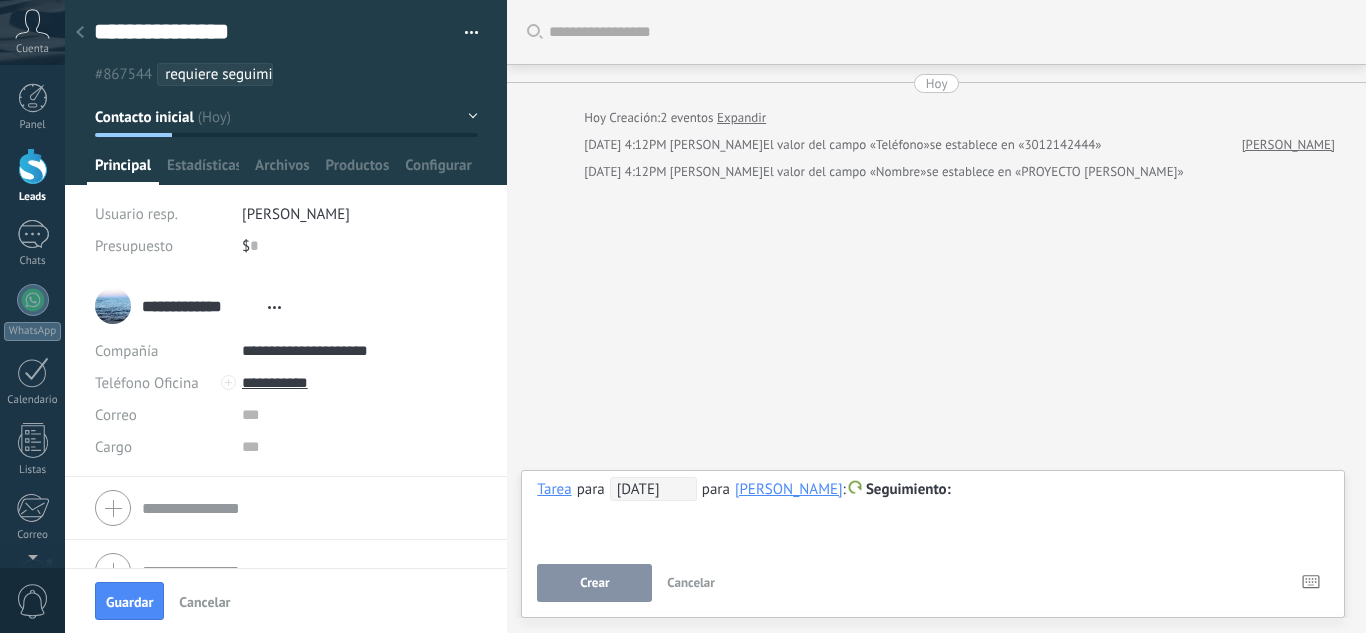 type 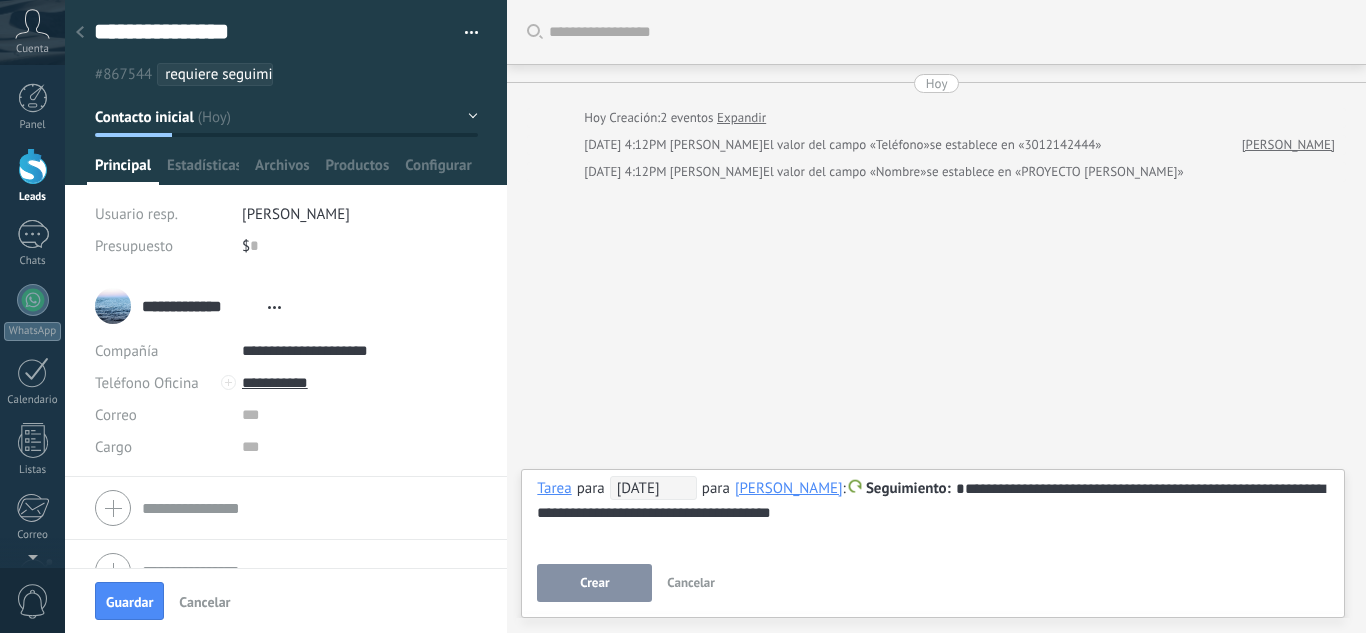 click on "Crear" at bounding box center [594, 583] 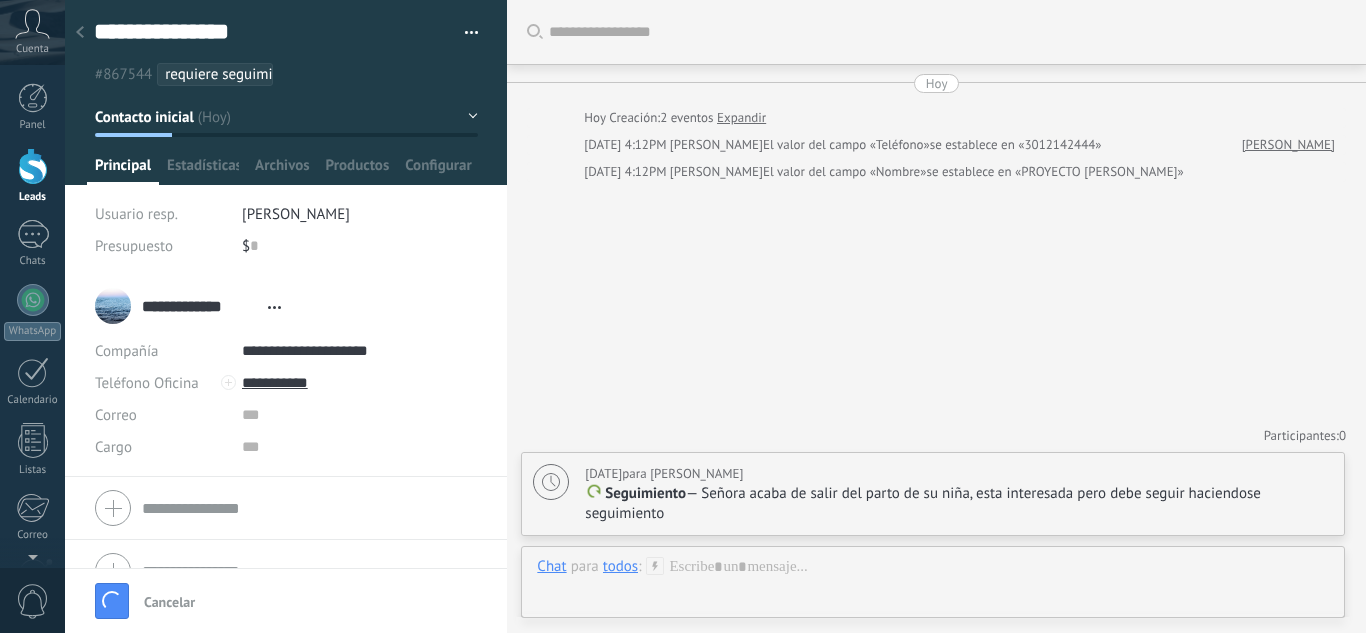 type on "***" 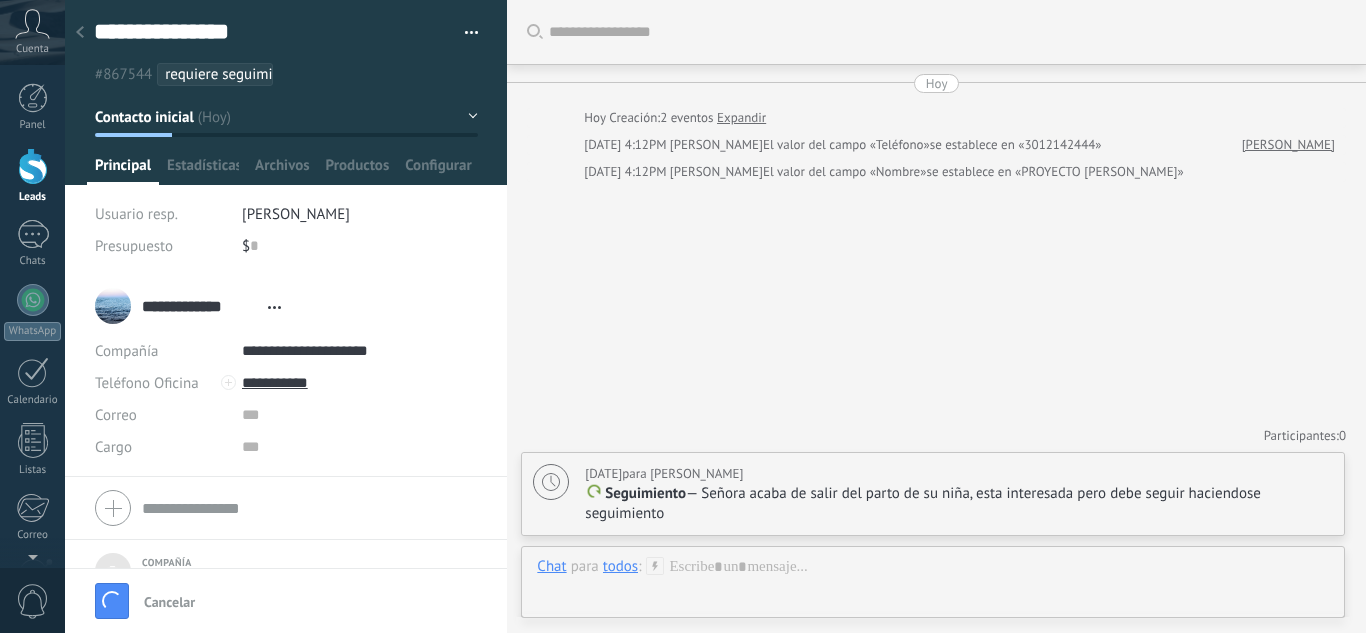 scroll, scrollTop: 20, scrollLeft: 0, axis: vertical 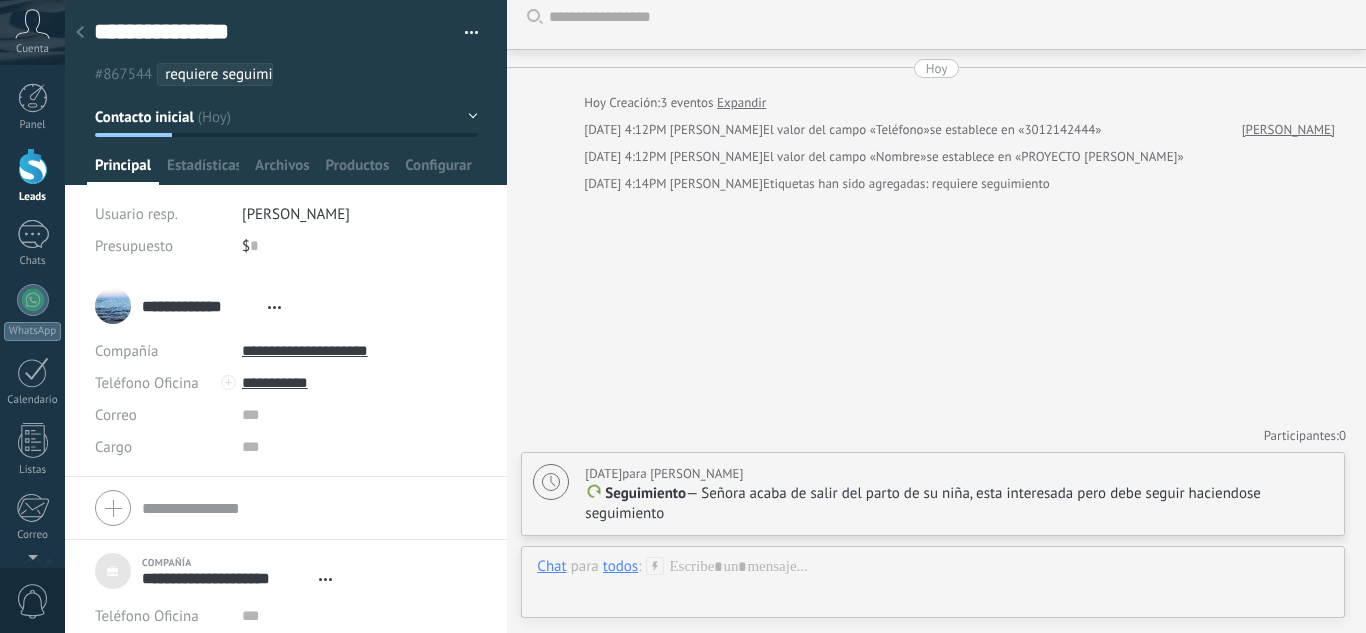 click at bounding box center (33, 166) 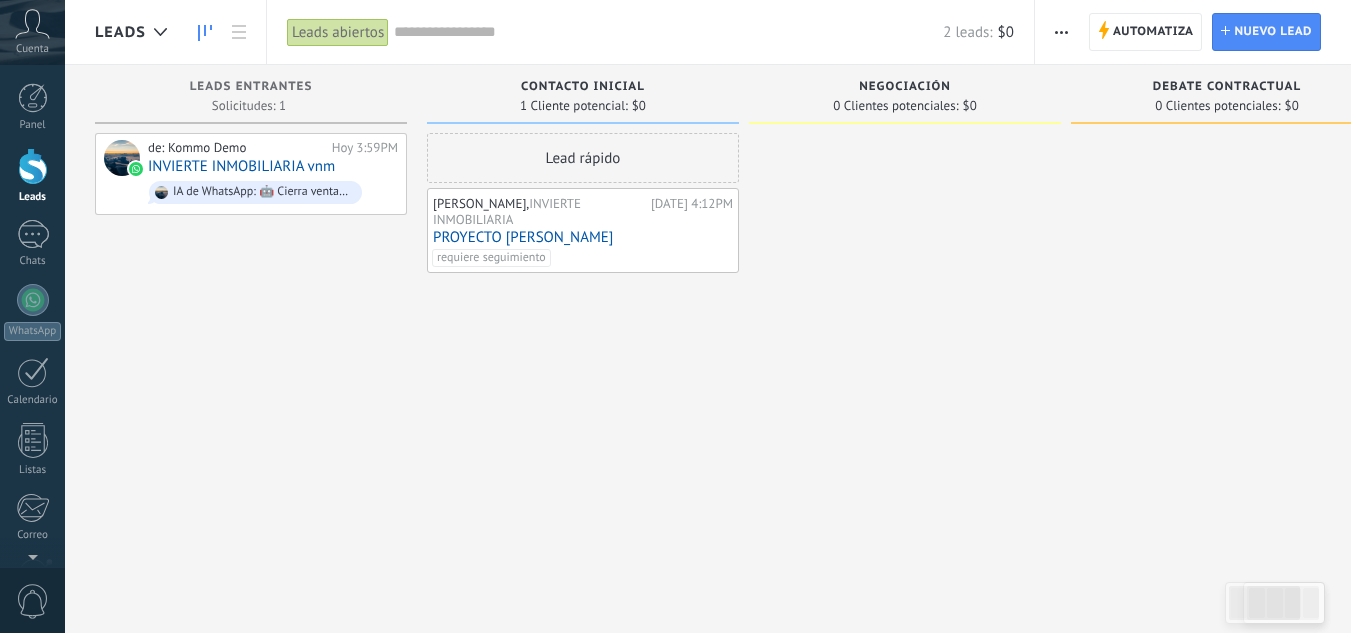 click on "Lead rápido" at bounding box center (583, 158) 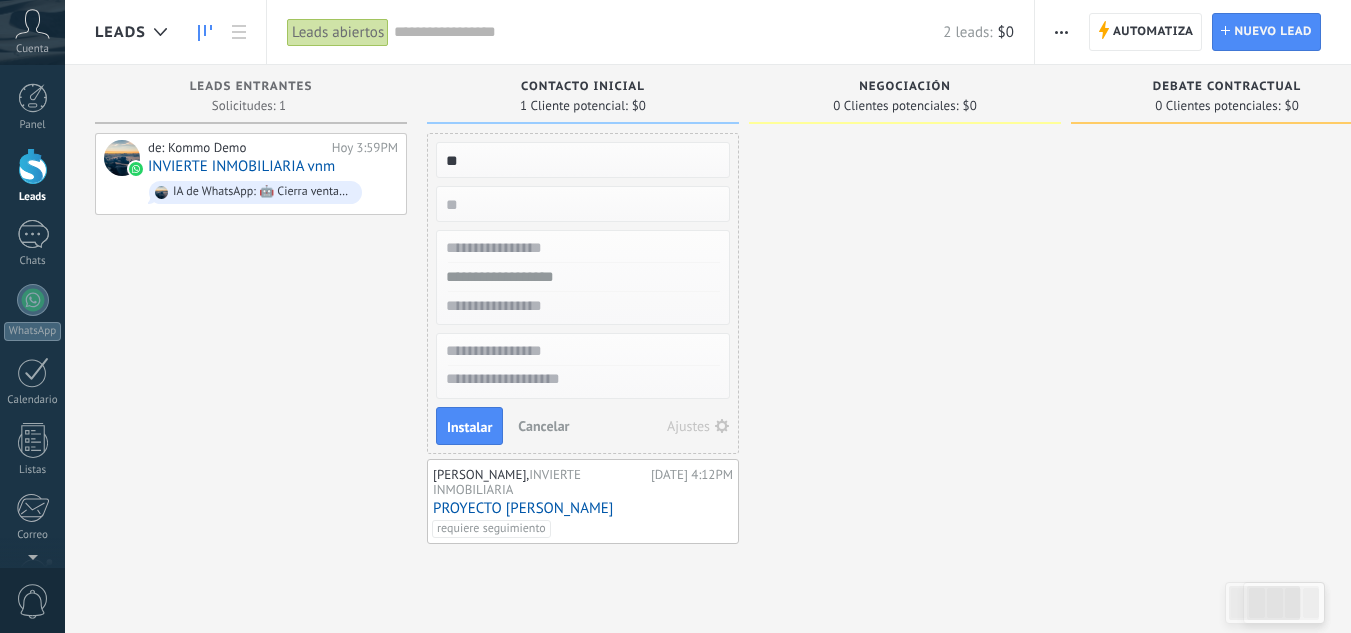 type on "*" 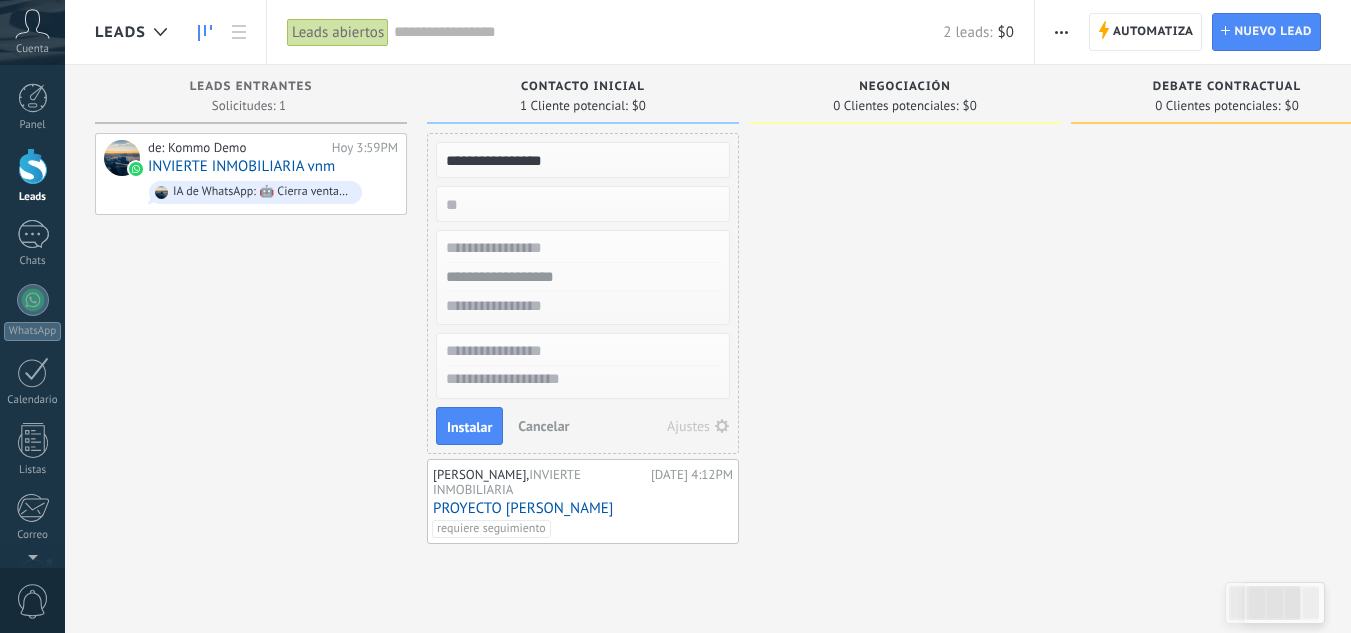 type on "**********" 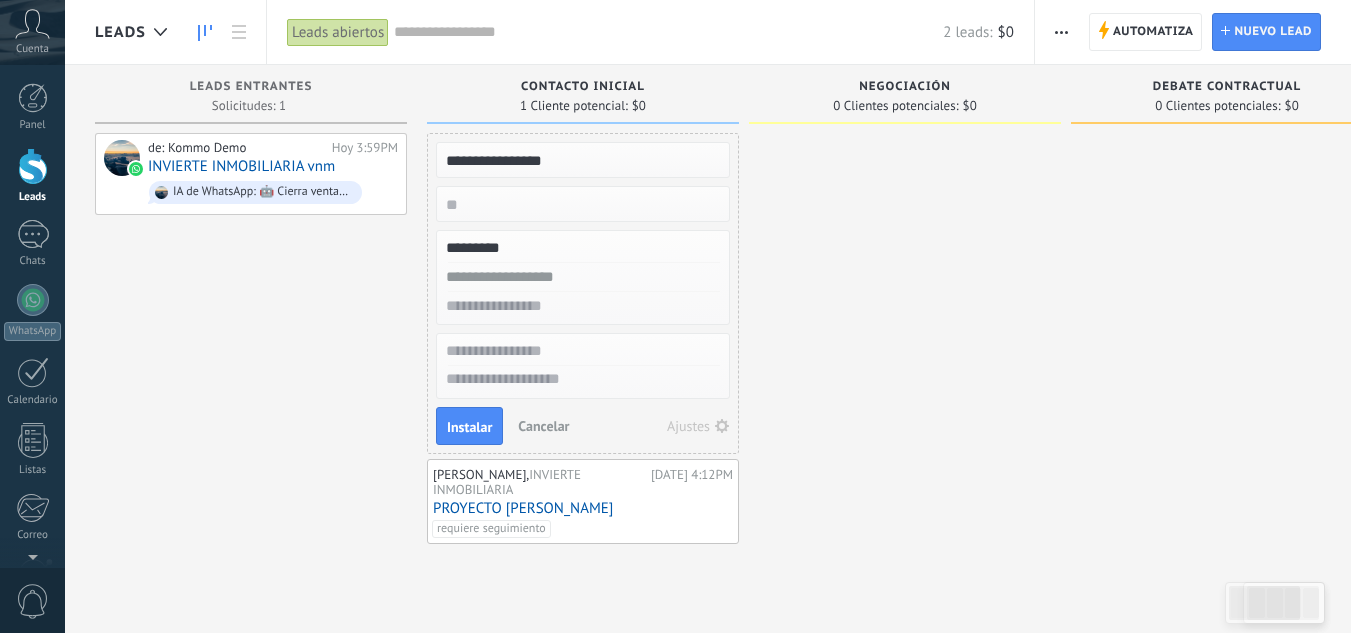 type on "*********" 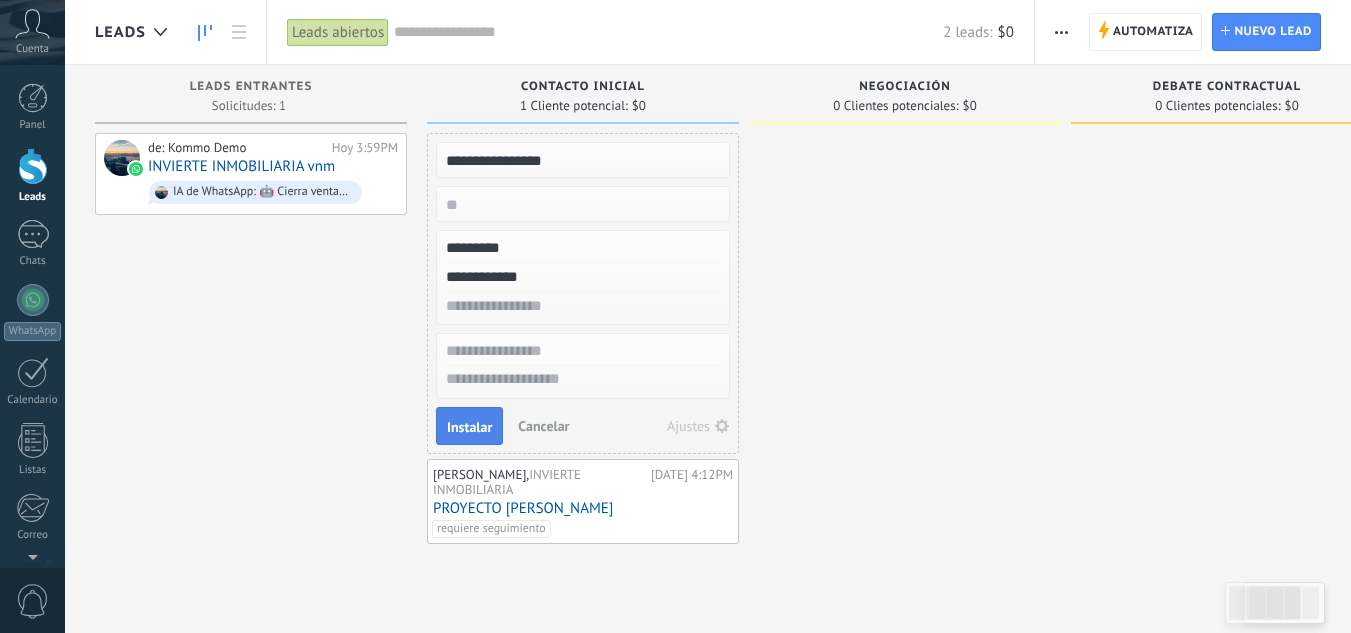 type on "**********" 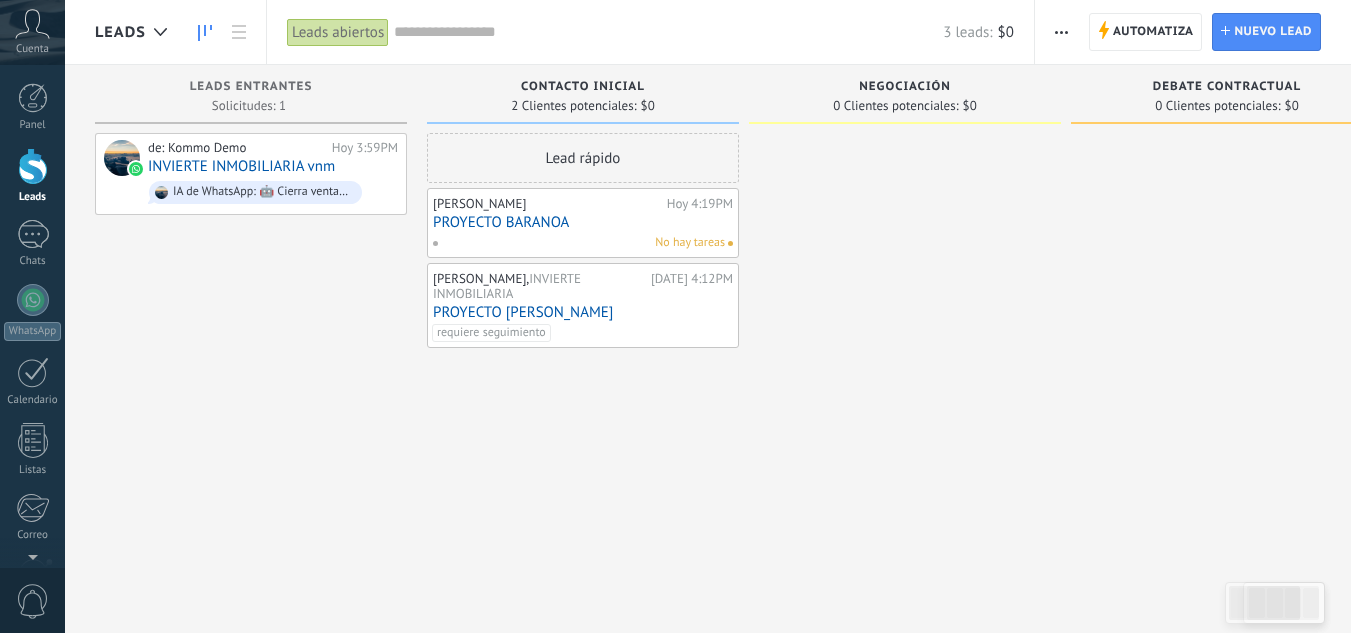 click on "No hay tareas" at bounding box center (690, 243) 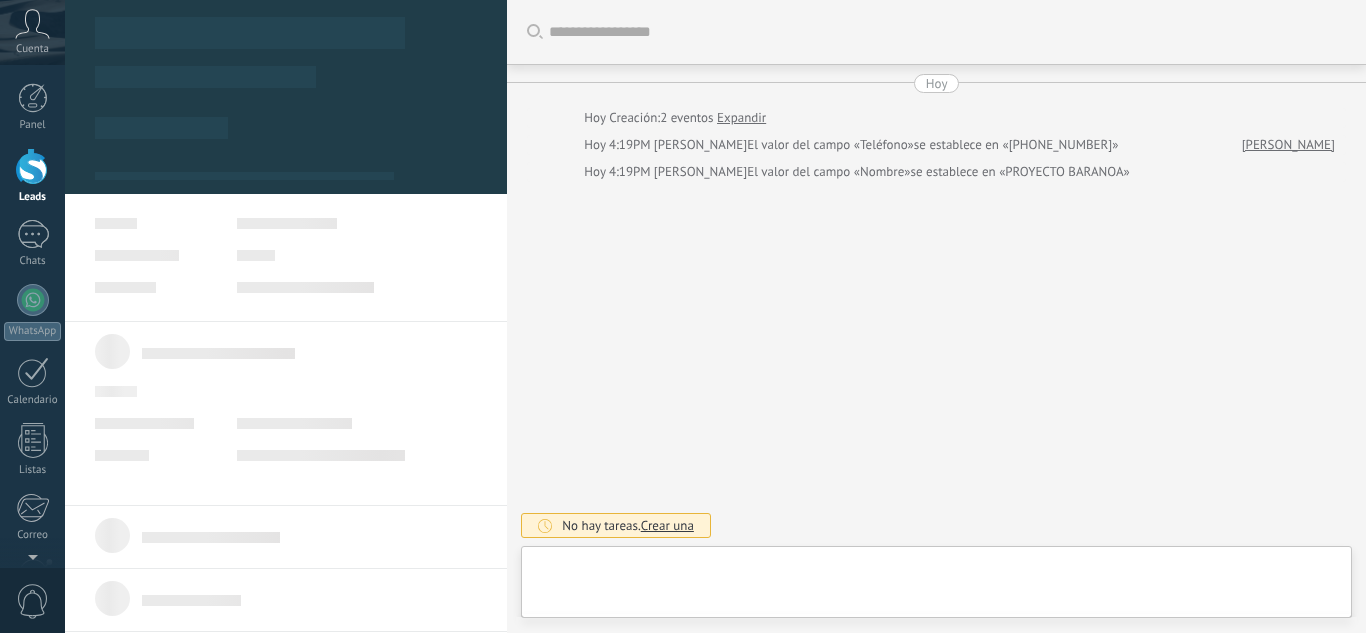 type on "**********" 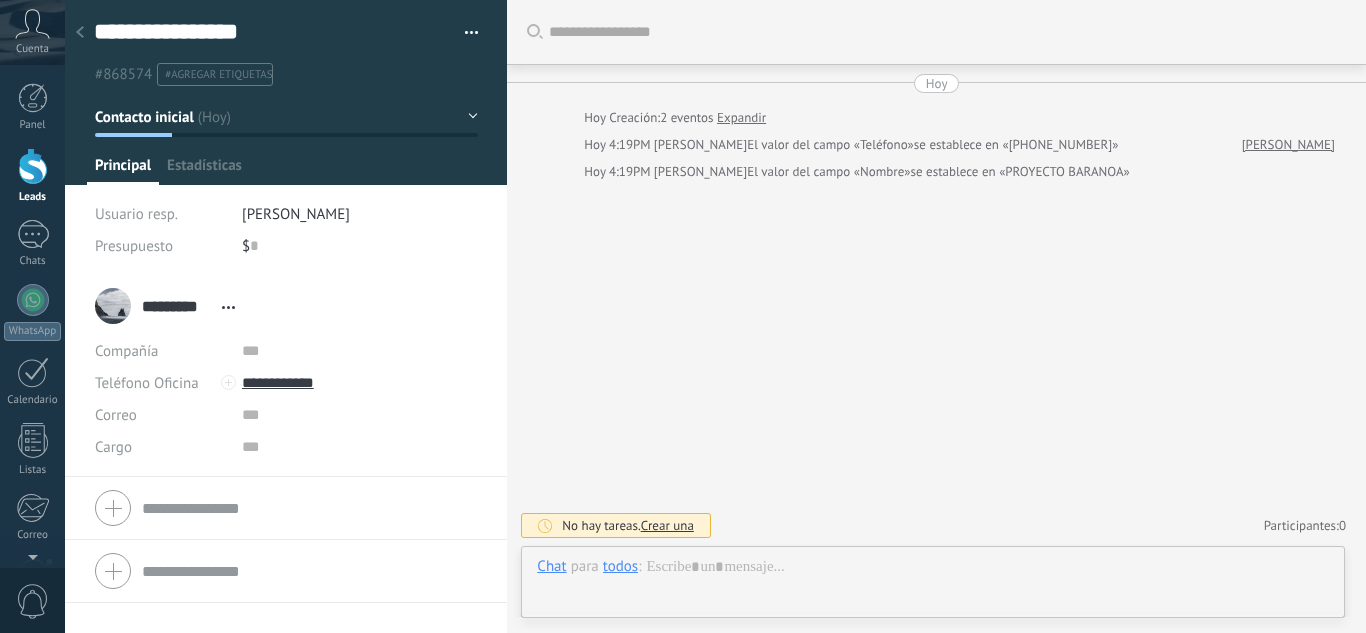 scroll, scrollTop: 30, scrollLeft: 0, axis: vertical 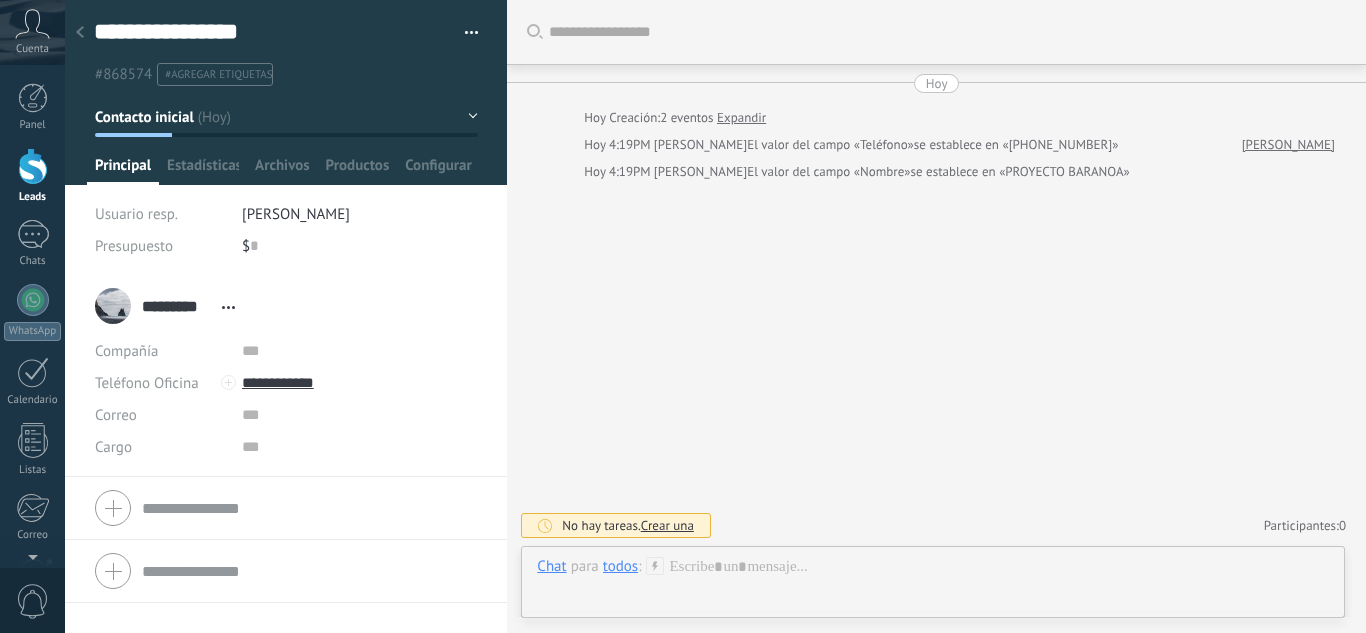 click on "No hay tareas.  Crear una" at bounding box center (616, 525) 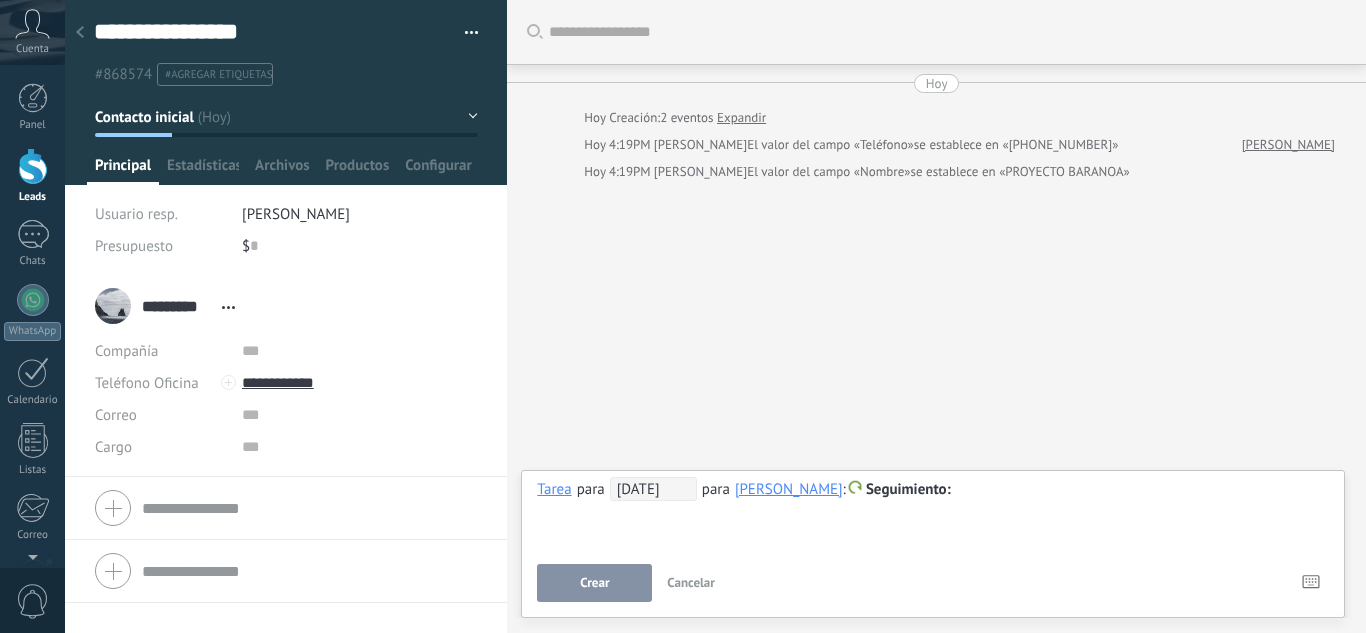 click on "[DATE]" at bounding box center (653, 489) 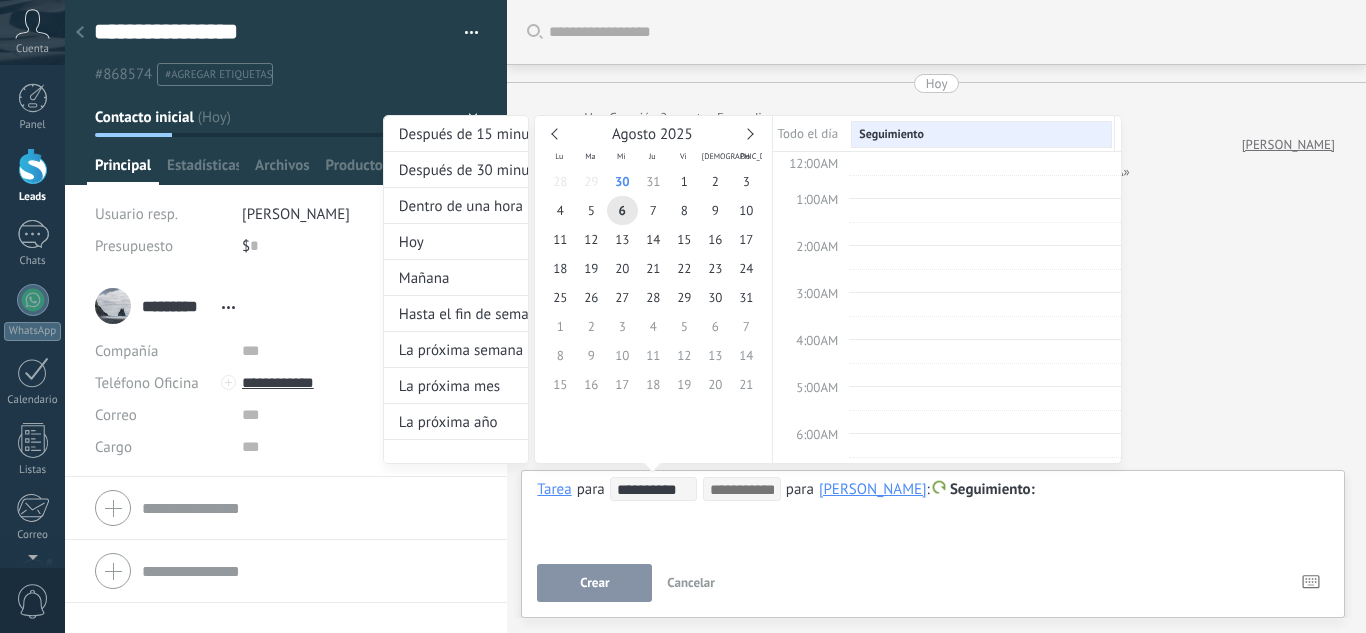 scroll, scrollTop: 377, scrollLeft: 0, axis: vertical 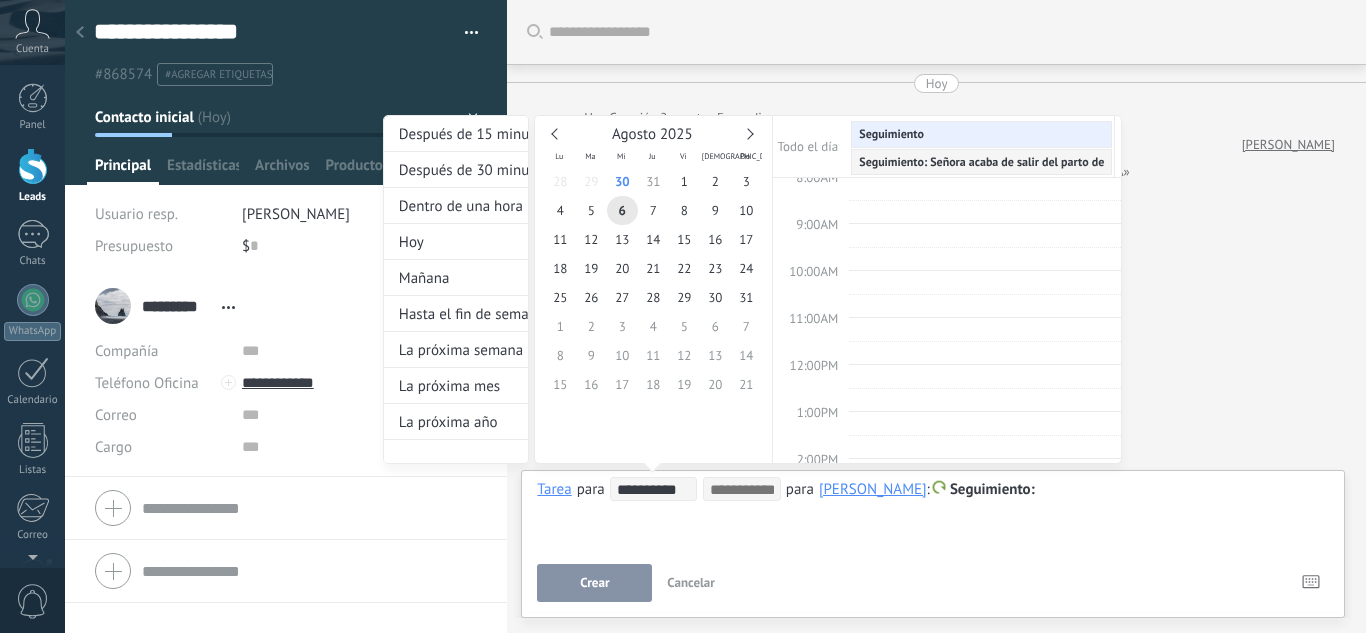 click on "**********" at bounding box center [752, 308] 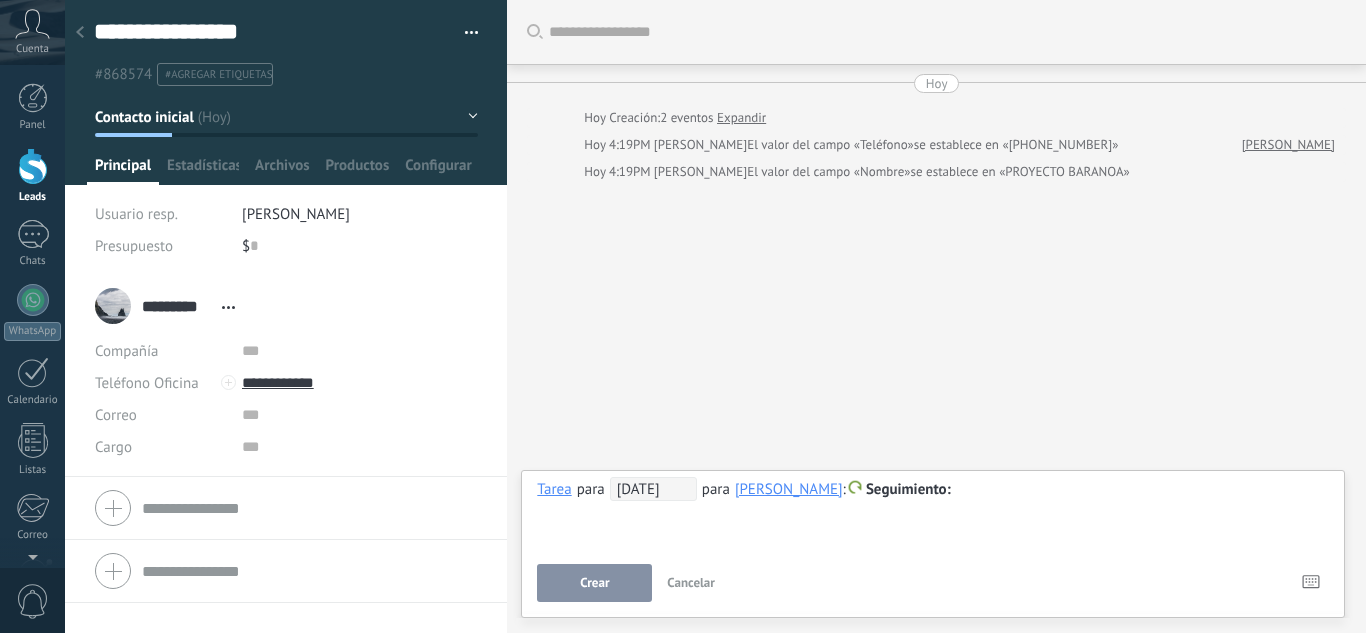 click on "**********" at bounding box center [933, 513] 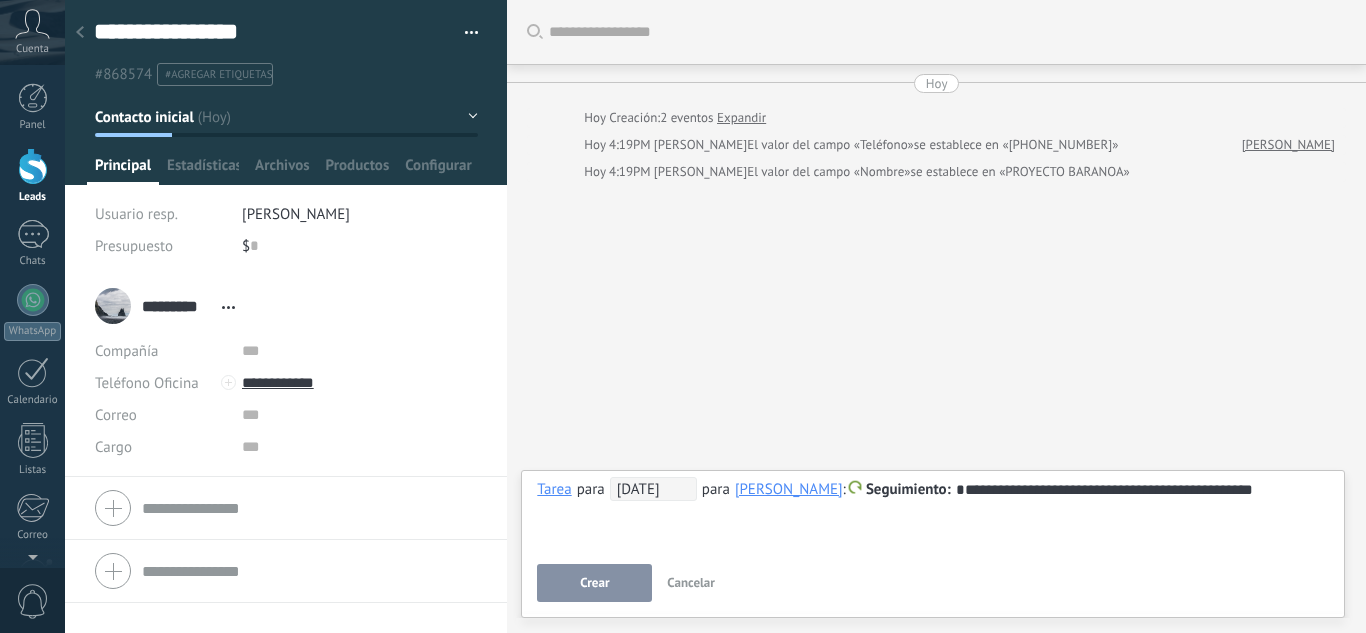 click on "**********" at bounding box center [933, 490] 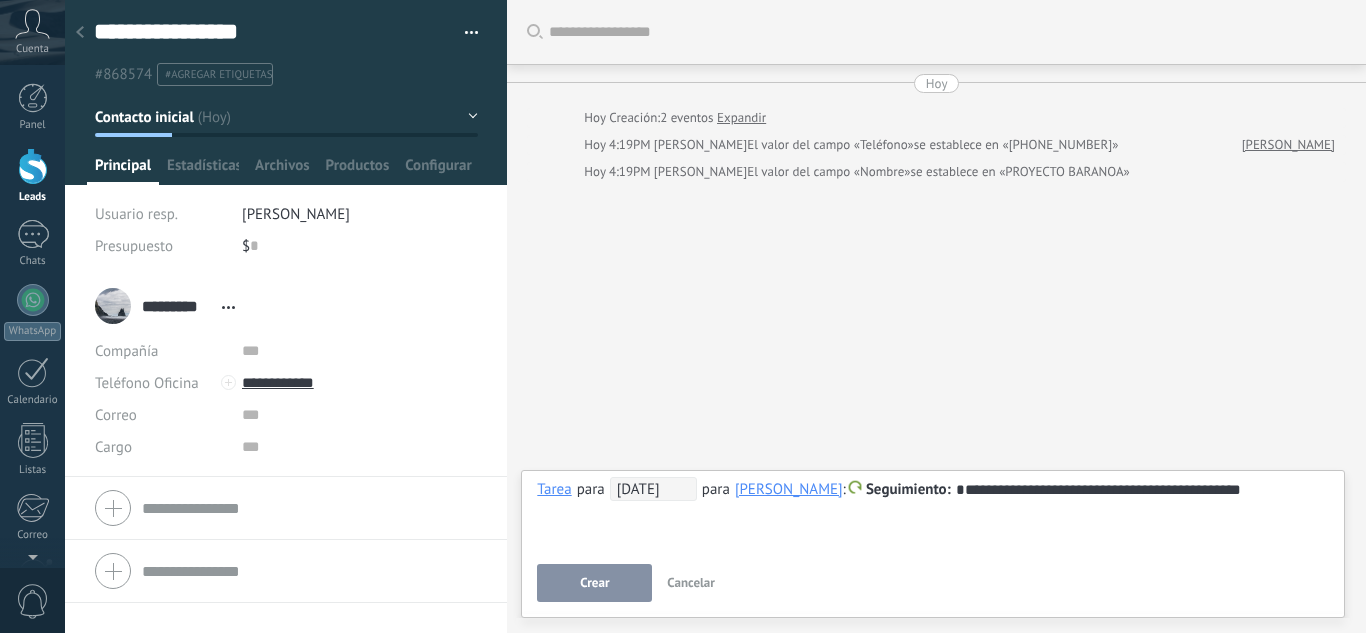 click on "**********" at bounding box center (933, 490) 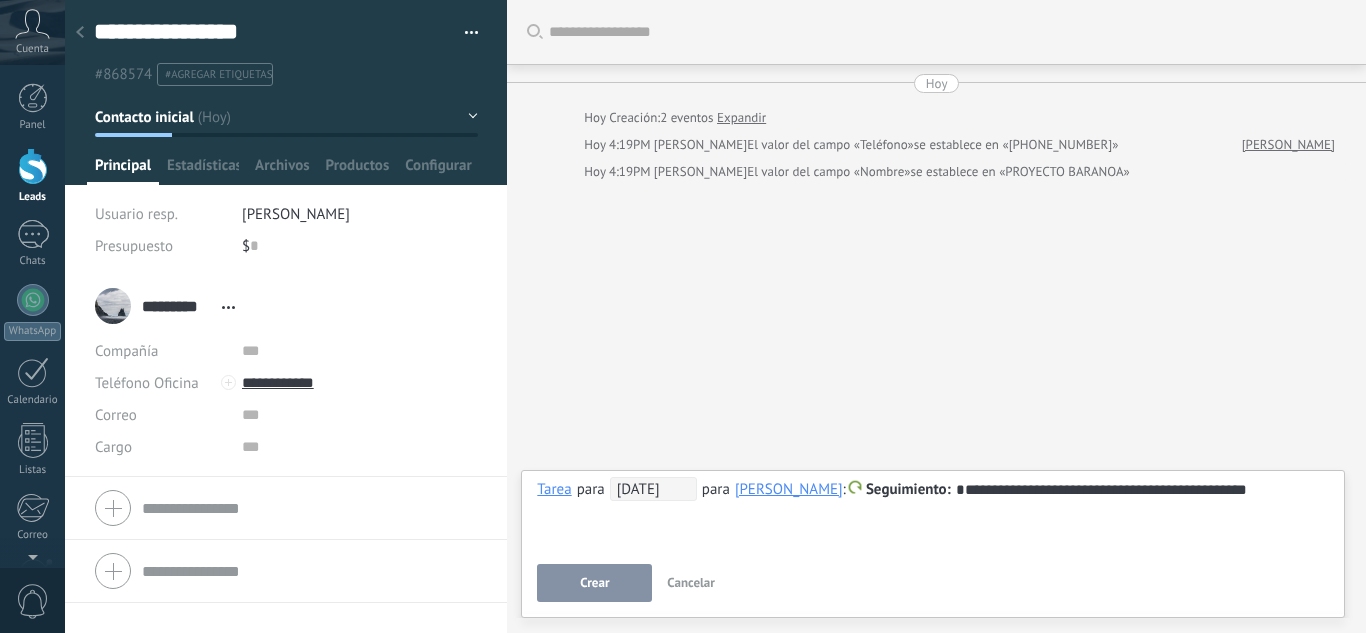 click on "**********" at bounding box center [933, 490] 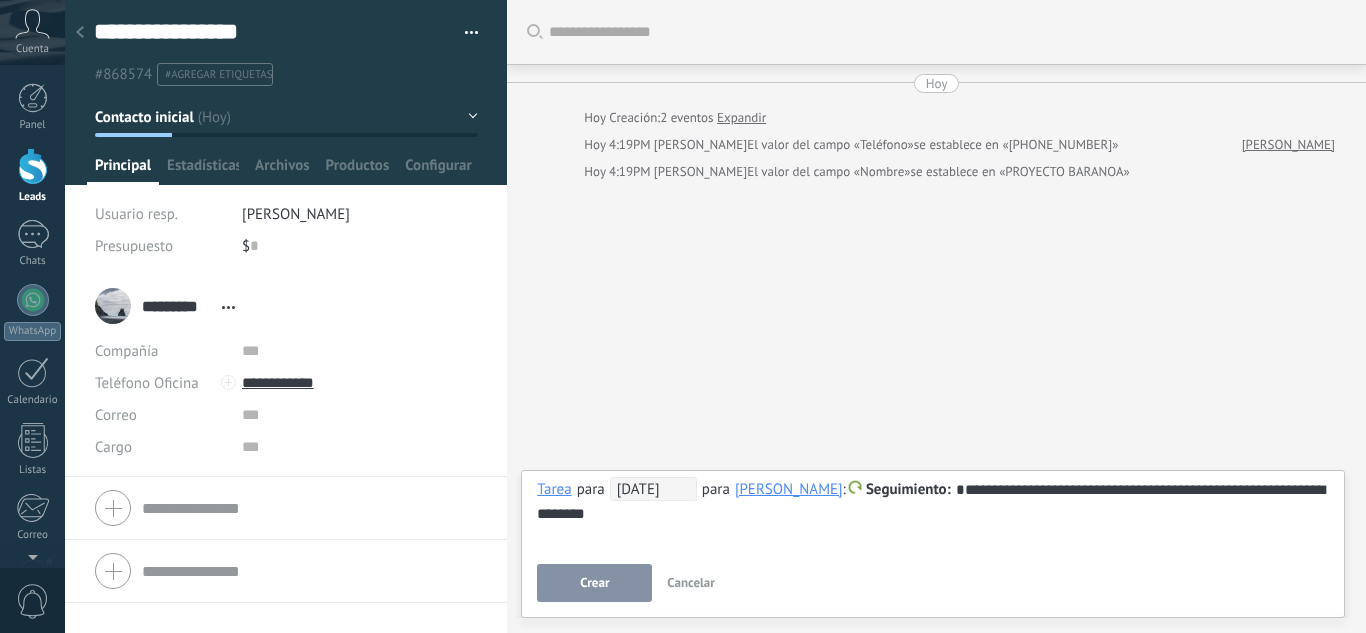 click on "Crear" at bounding box center [594, 583] 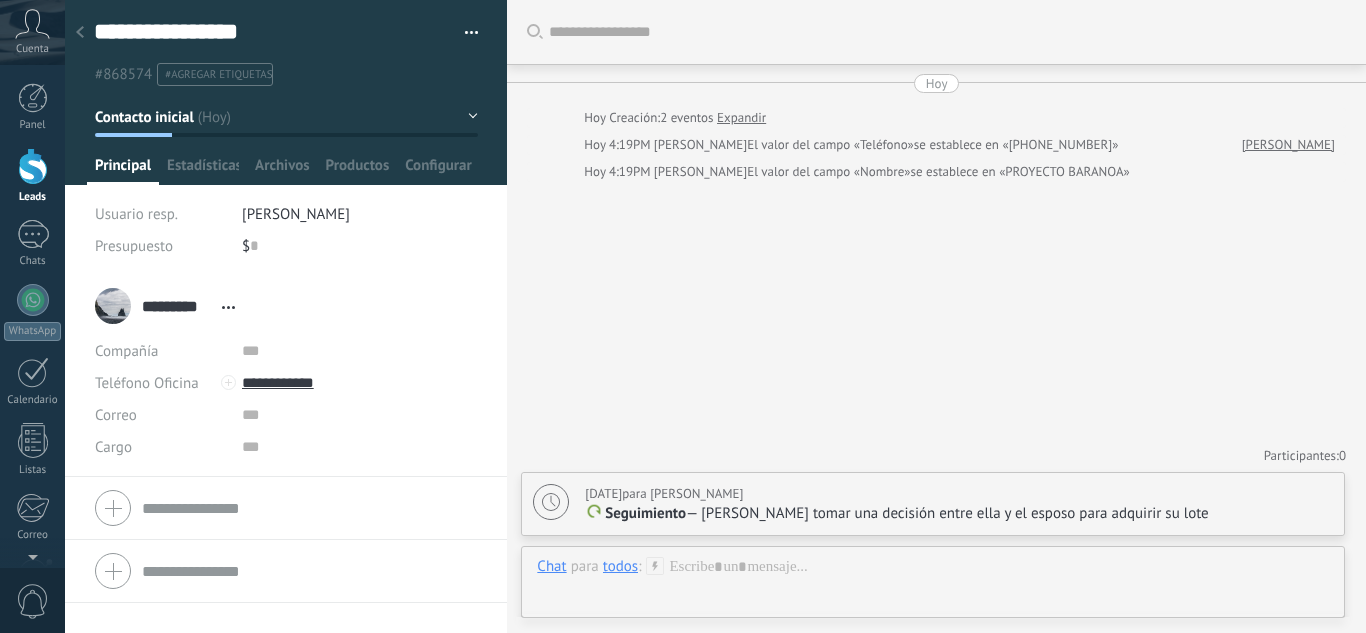click at bounding box center (33, 166) 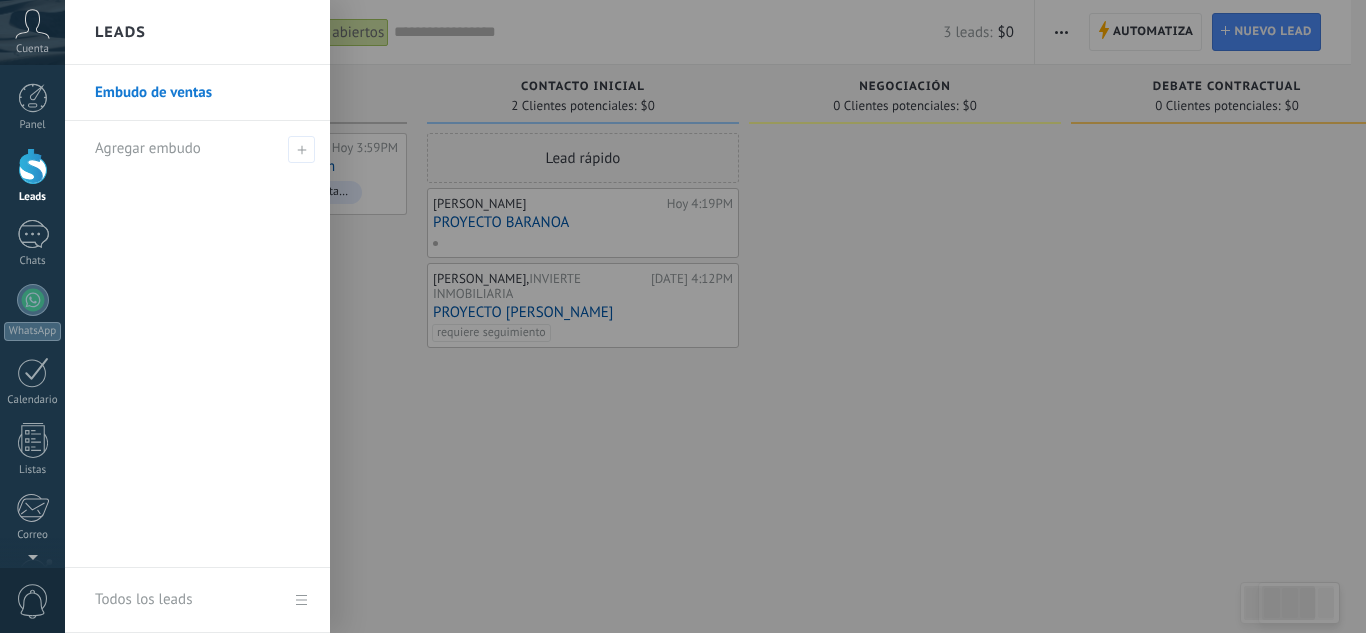 click on "Embudo de ventas" at bounding box center [202, 93] 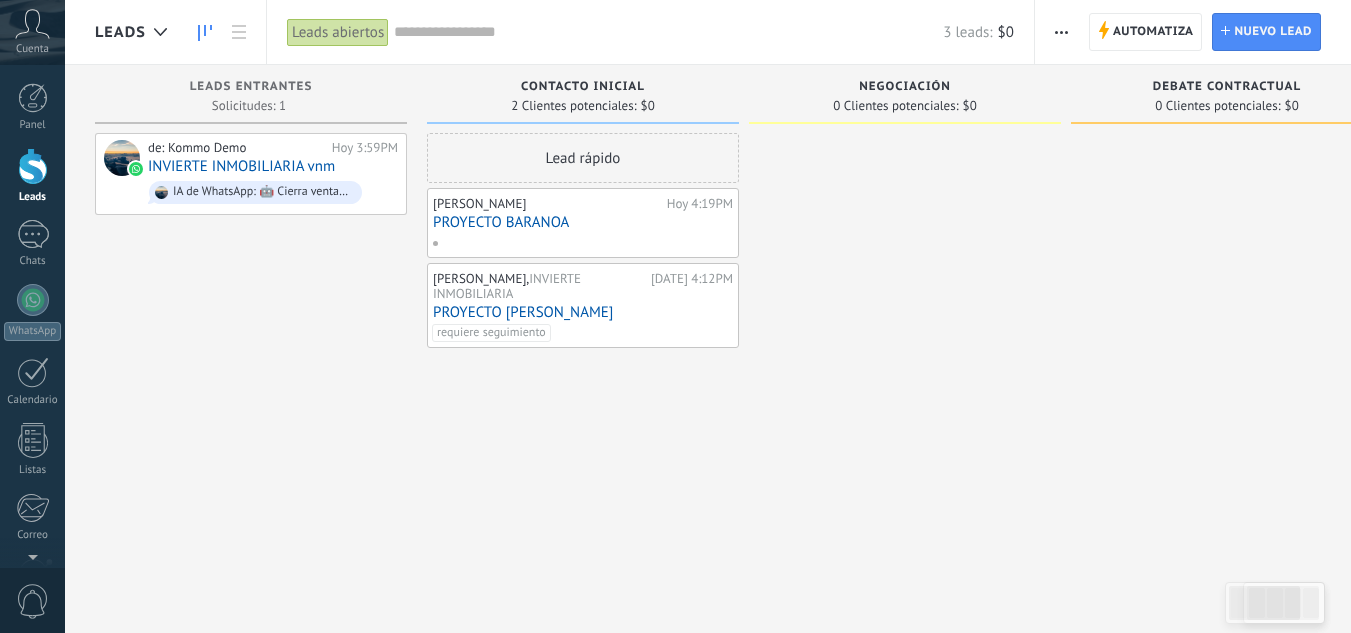 click on "Lead rápido" at bounding box center [583, 158] 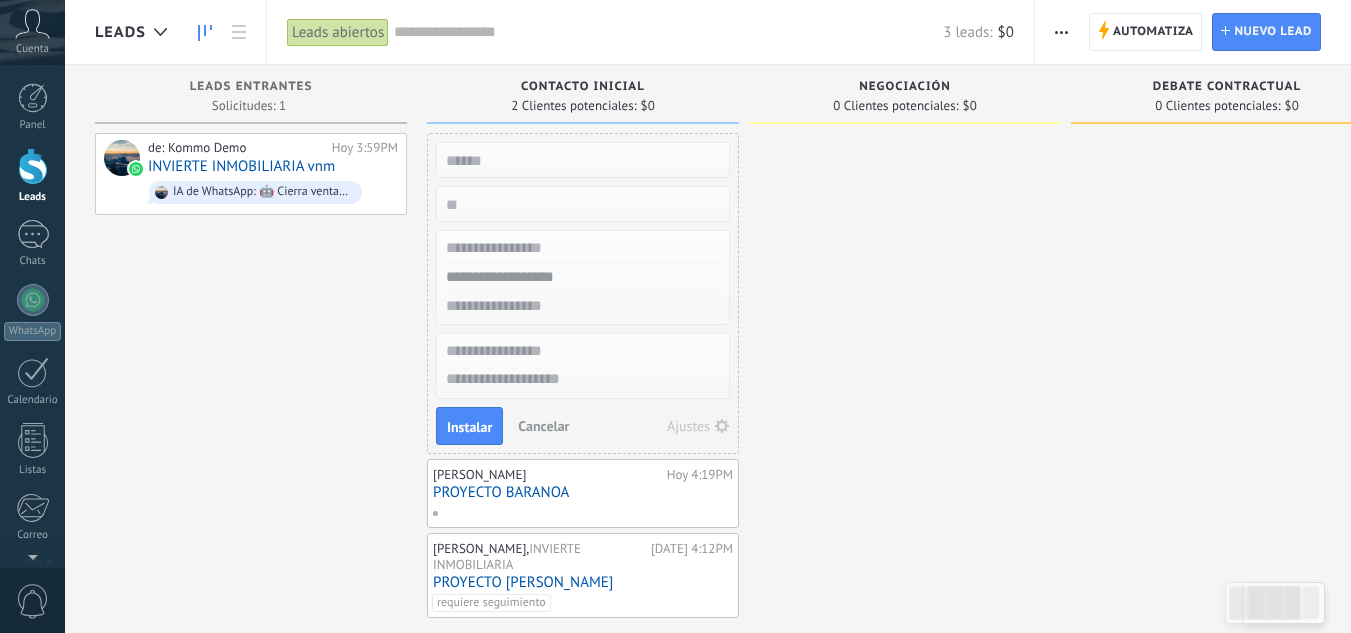 type on "*" 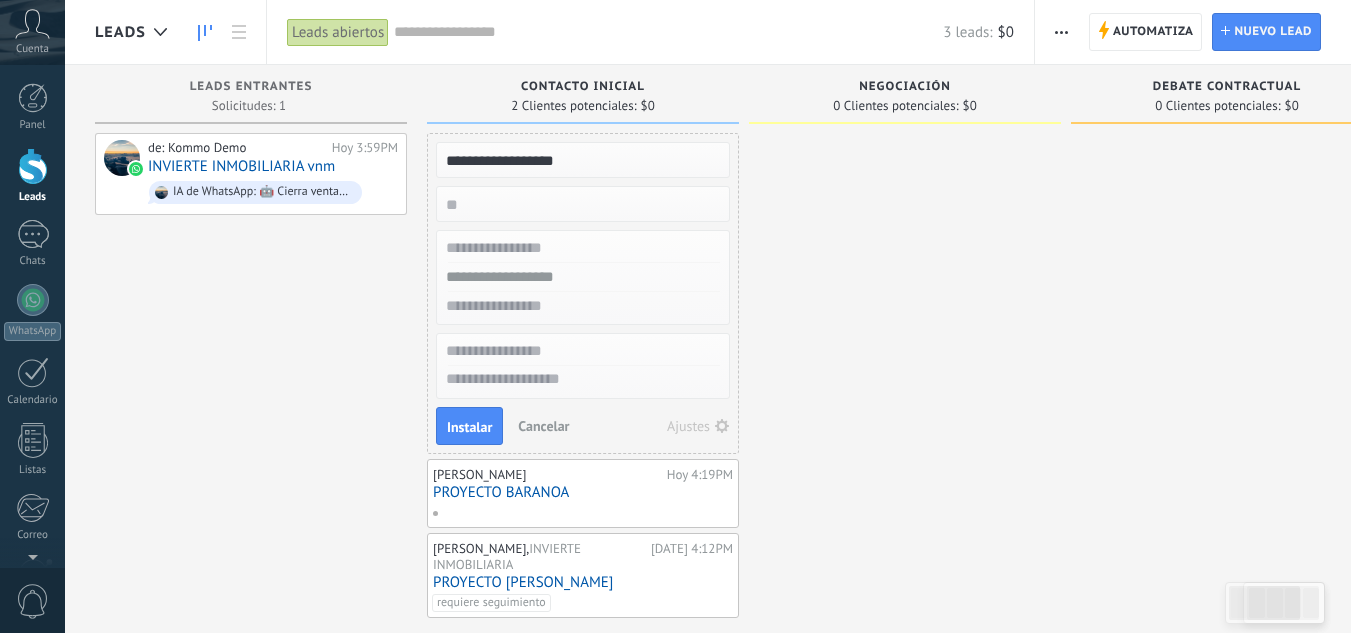 type on "**********" 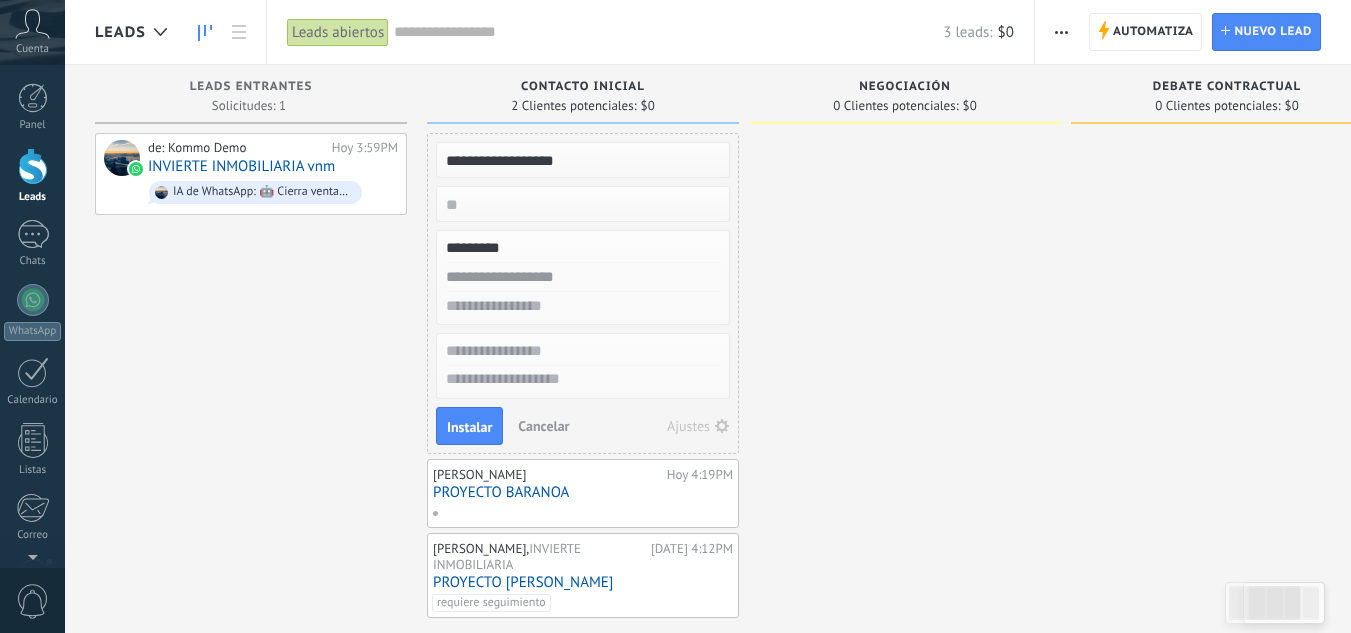 type on "*********" 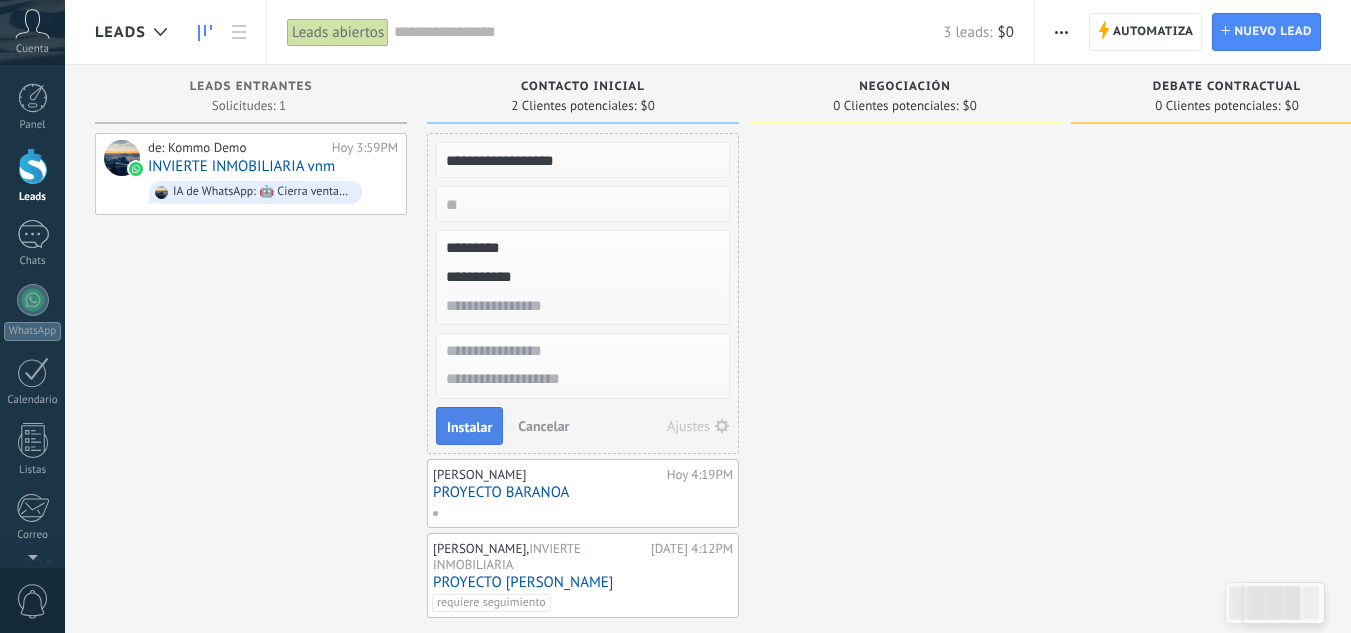type on "**********" 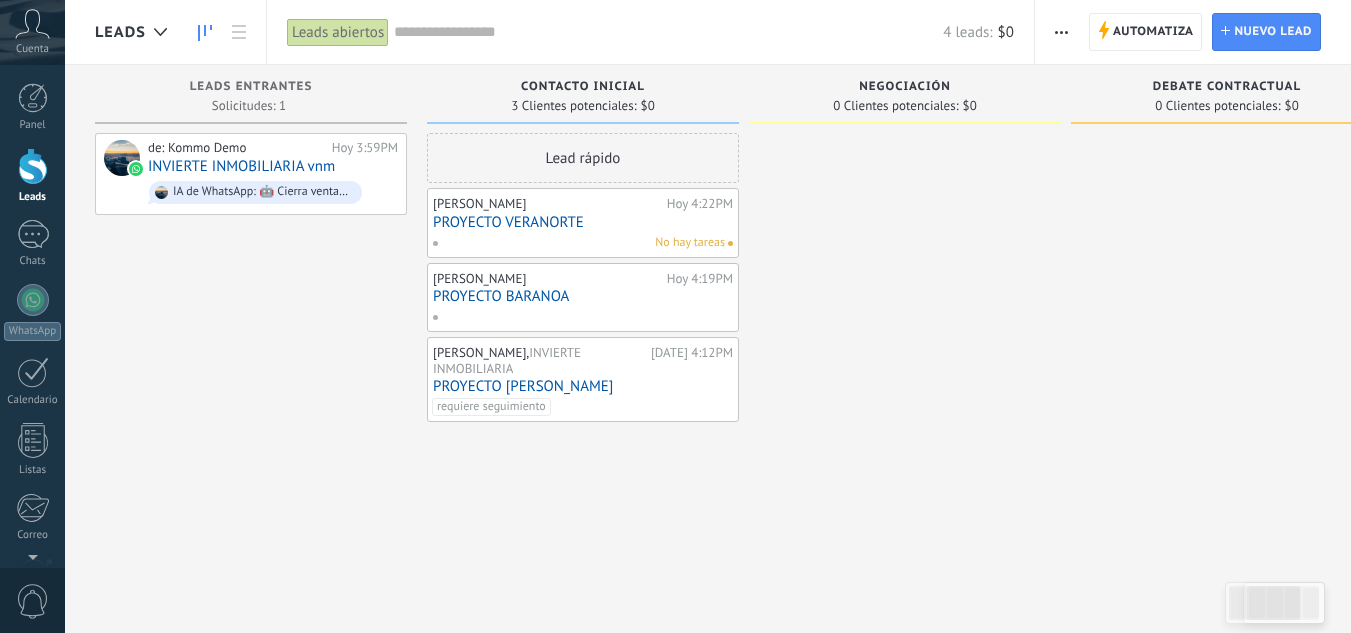 click on "No hay tareas" at bounding box center (690, 243) 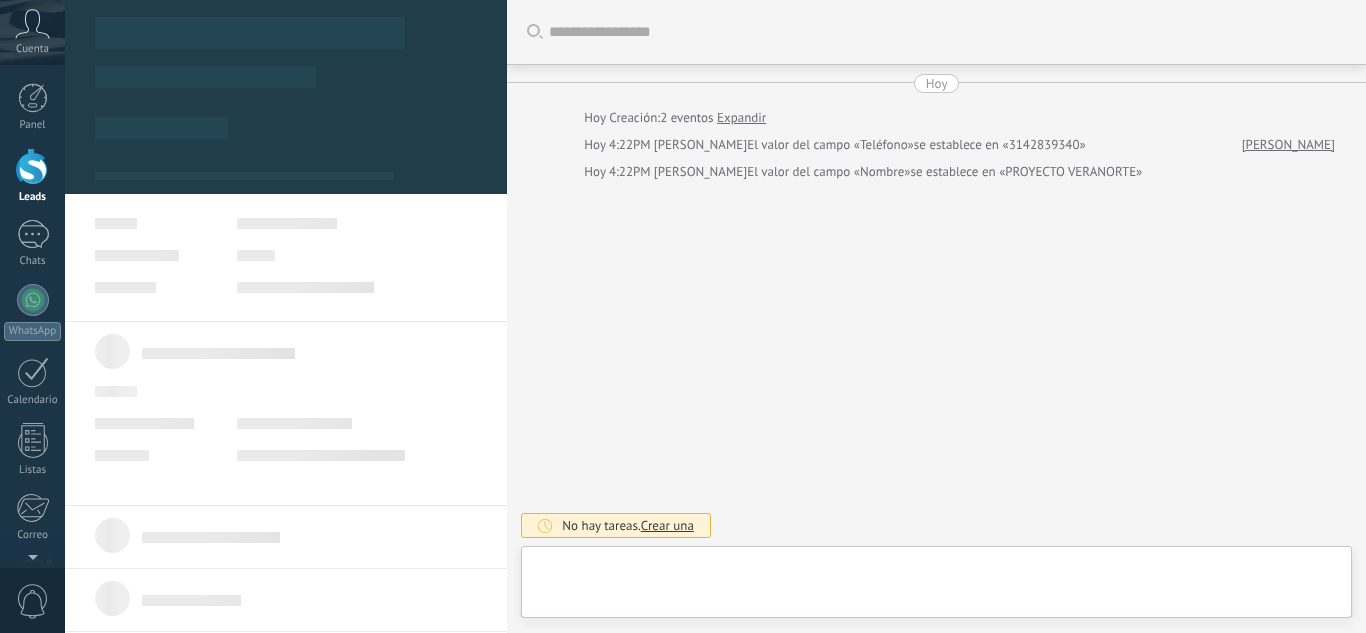 type on "**********" 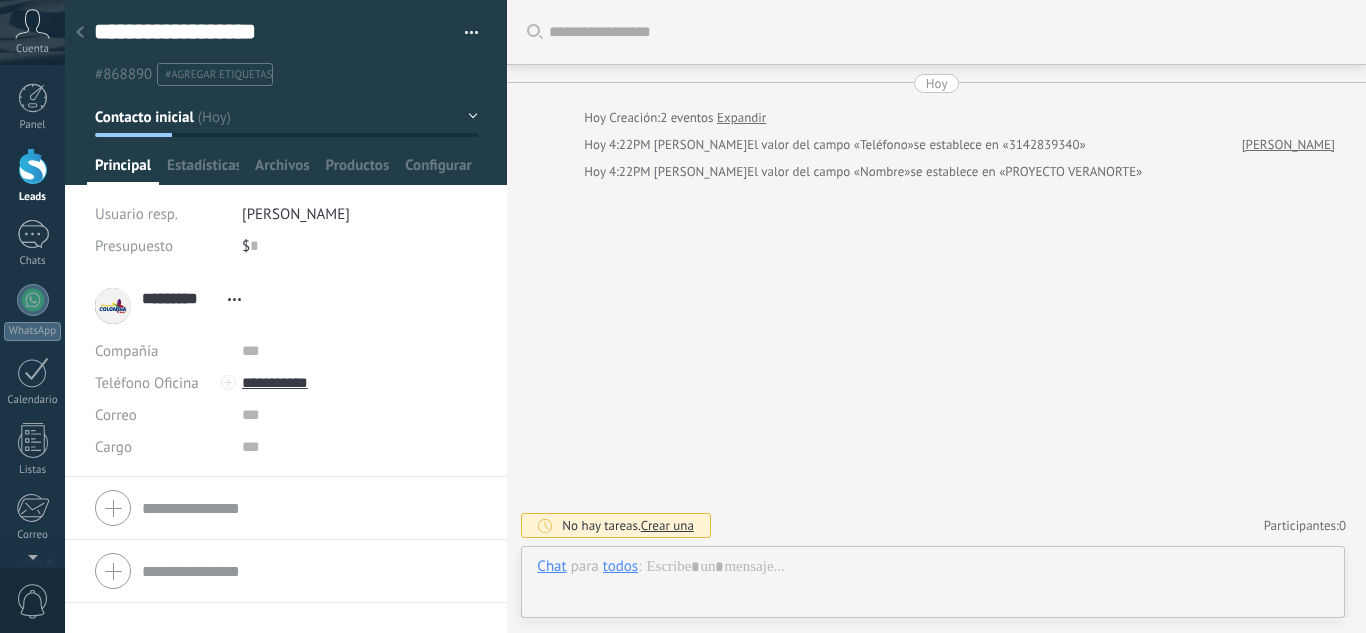 scroll, scrollTop: 30, scrollLeft: 0, axis: vertical 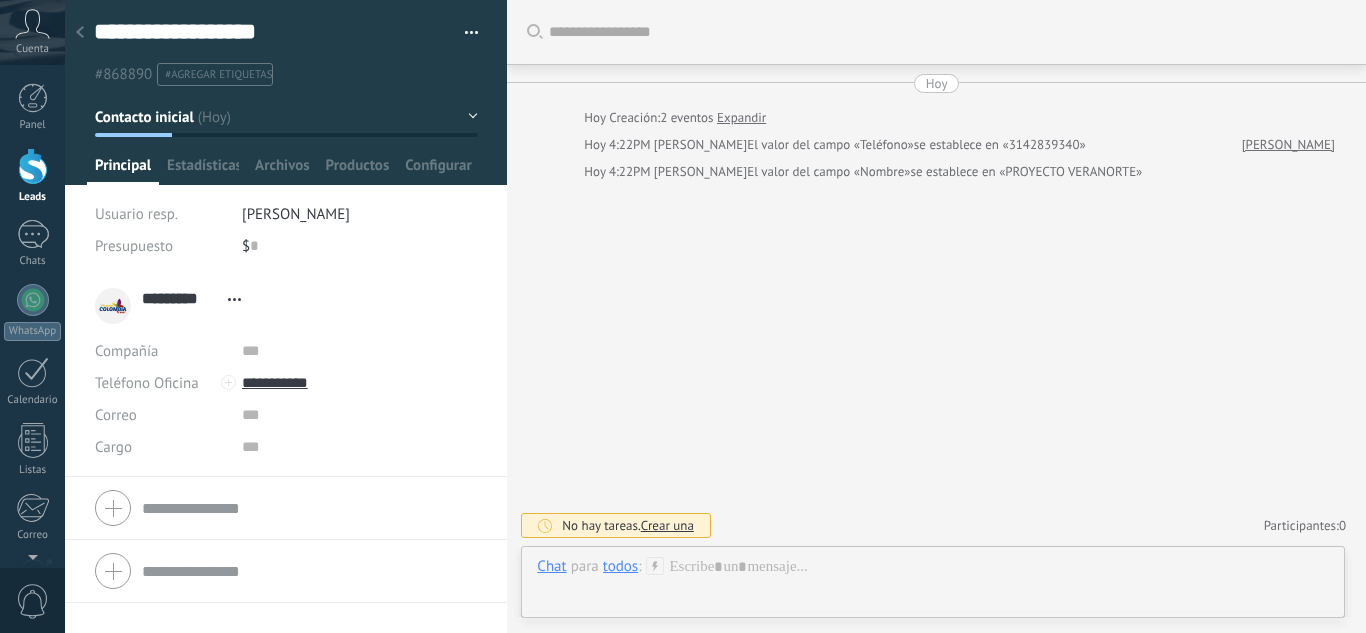 click on "Crear una" at bounding box center (667, 525) 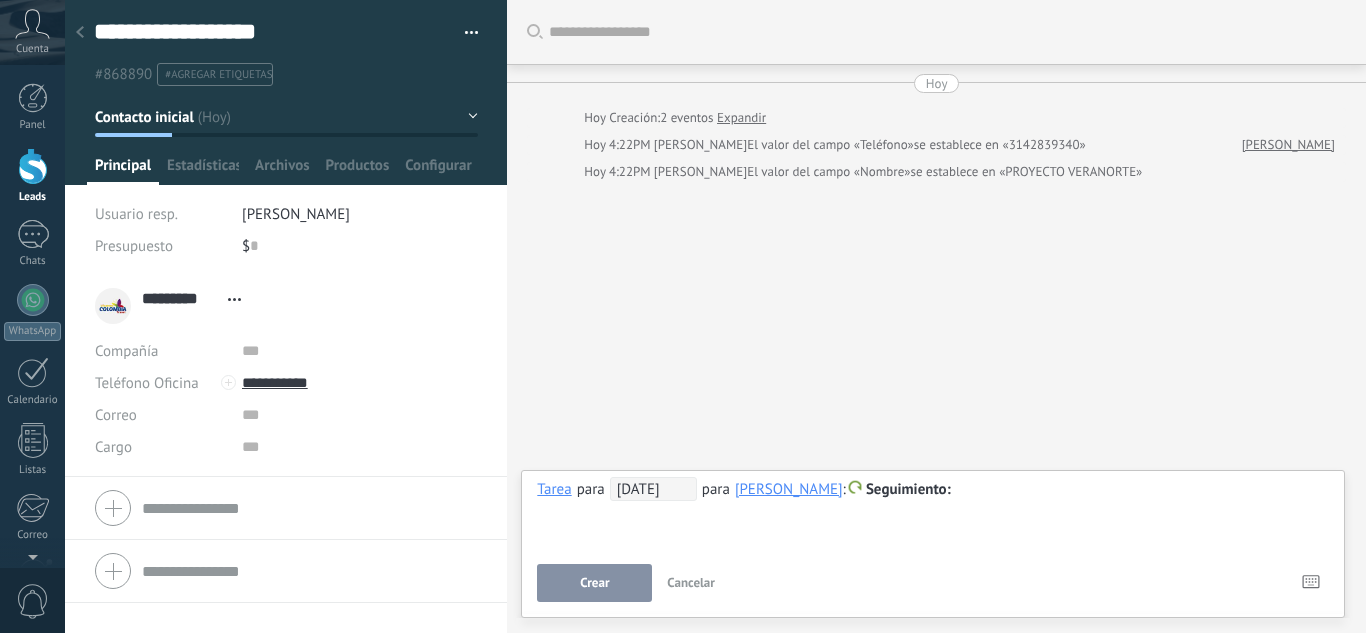 click on "[DATE]" at bounding box center [653, 489] 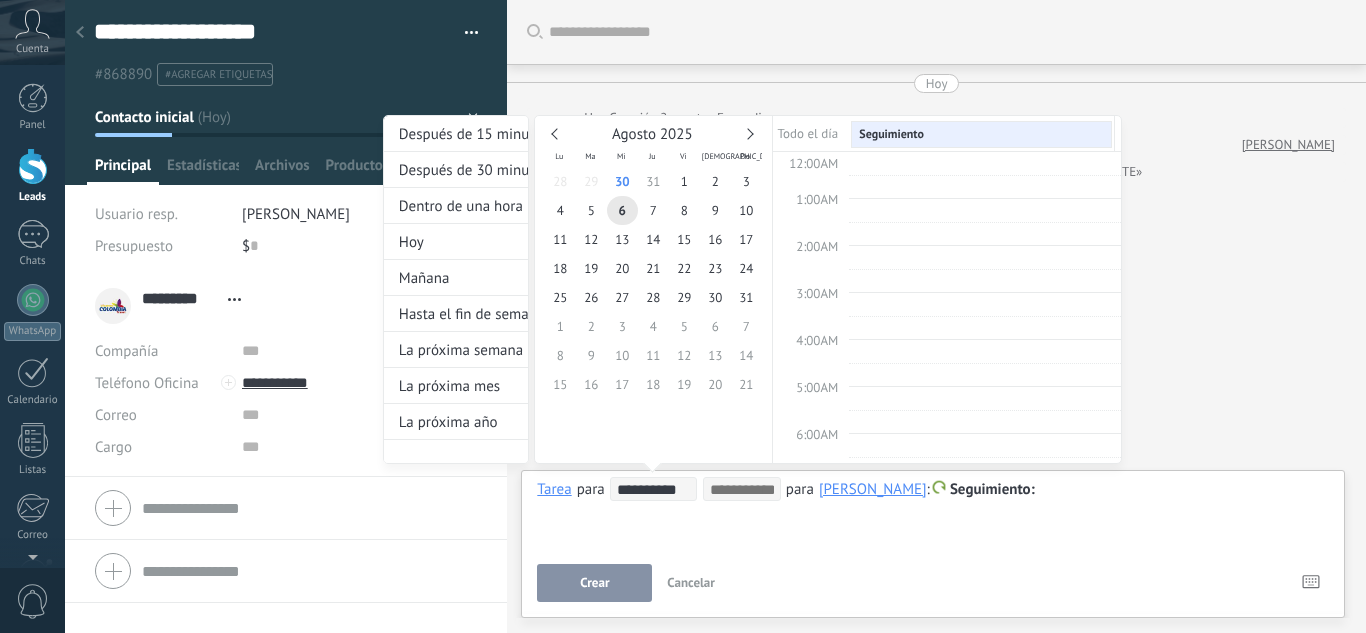 scroll, scrollTop: 377, scrollLeft: 0, axis: vertical 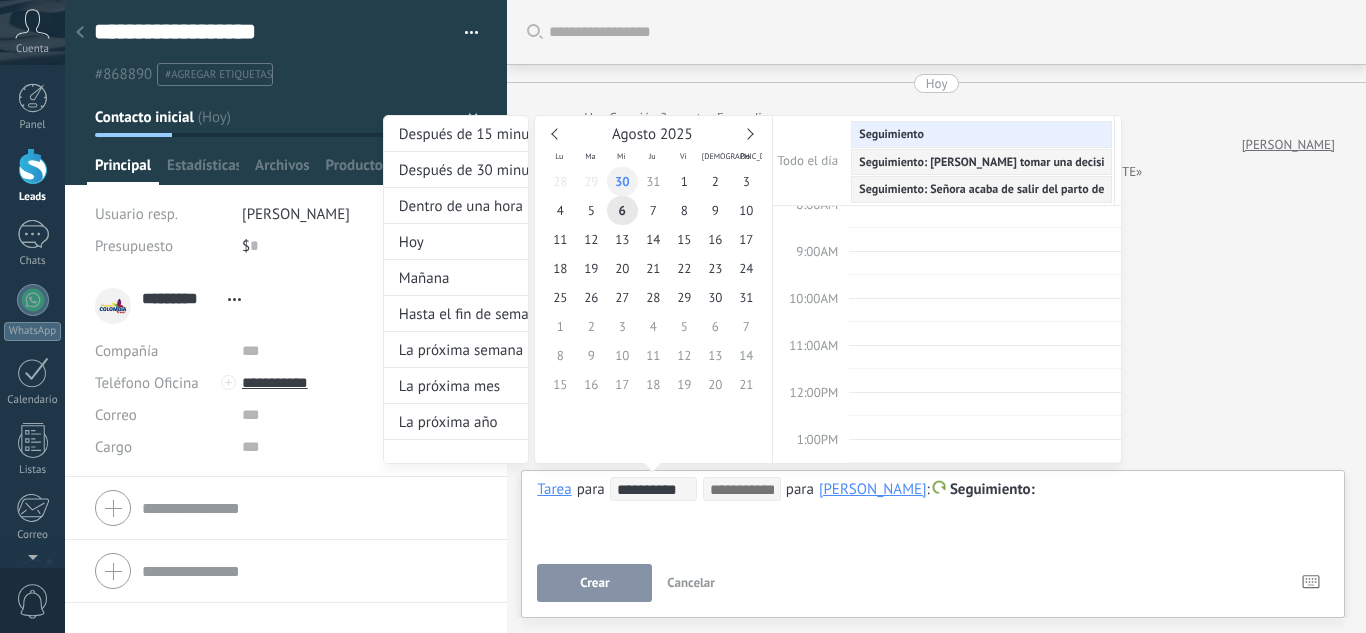type on "**********" 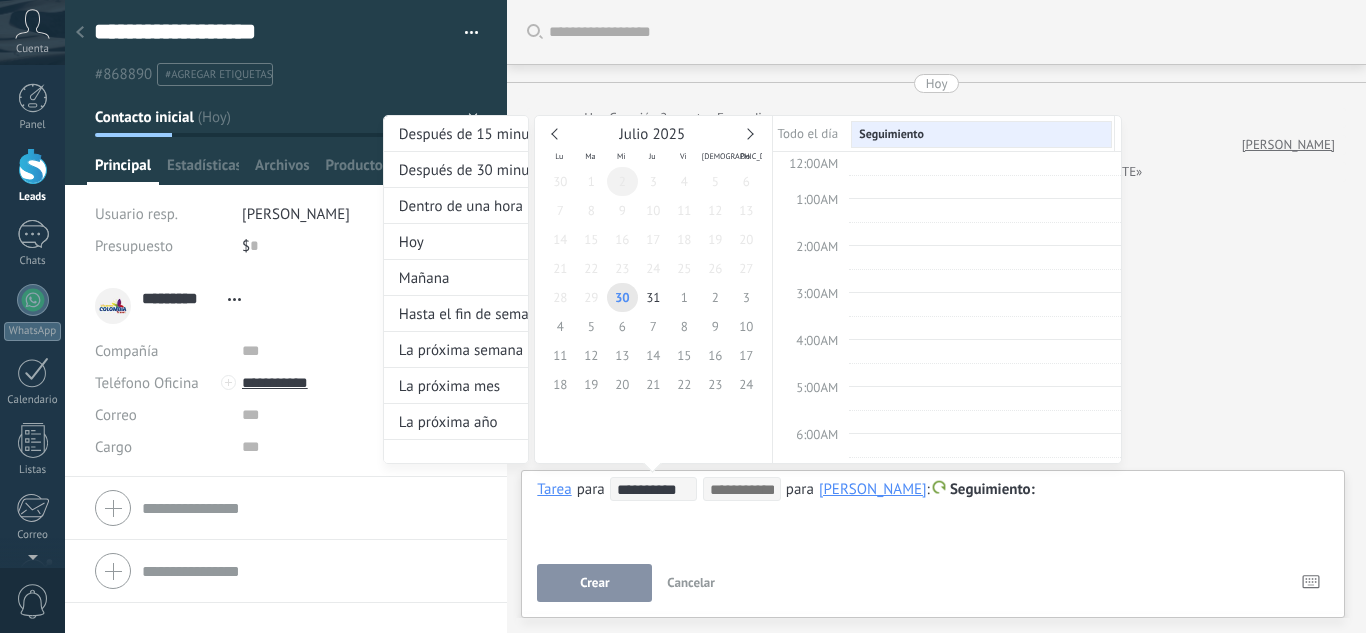 click on "2" at bounding box center (622, 181) 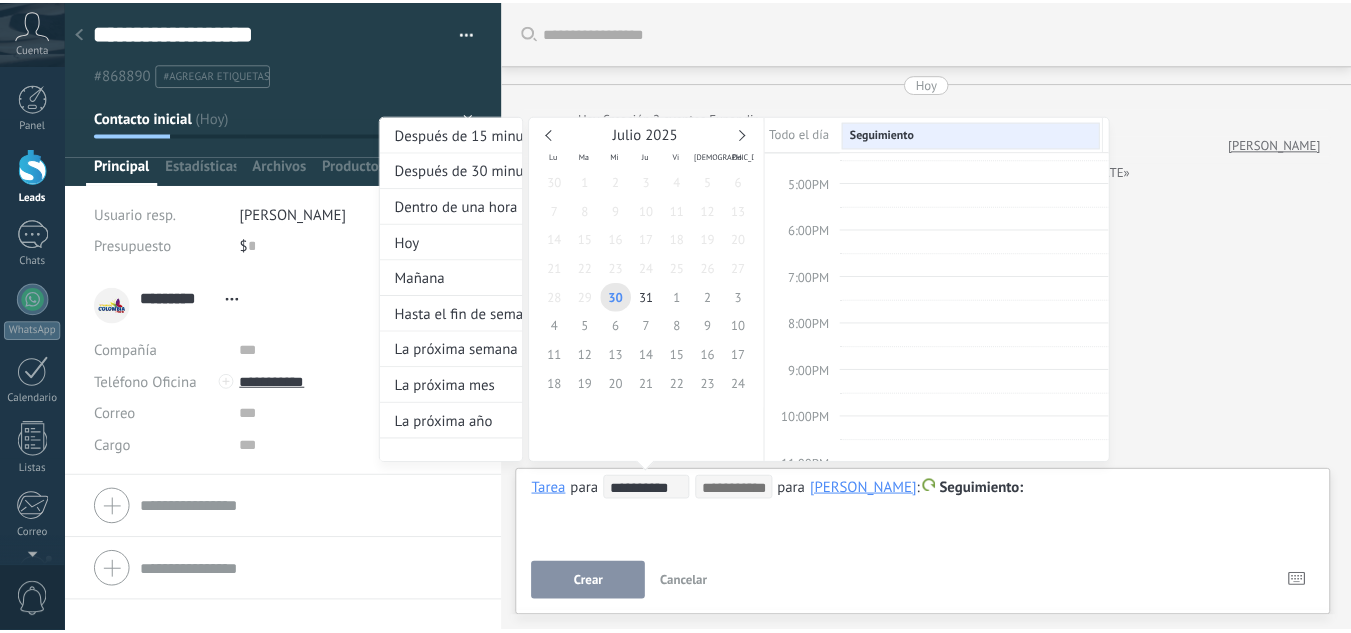 scroll, scrollTop: 770, scrollLeft: 0, axis: vertical 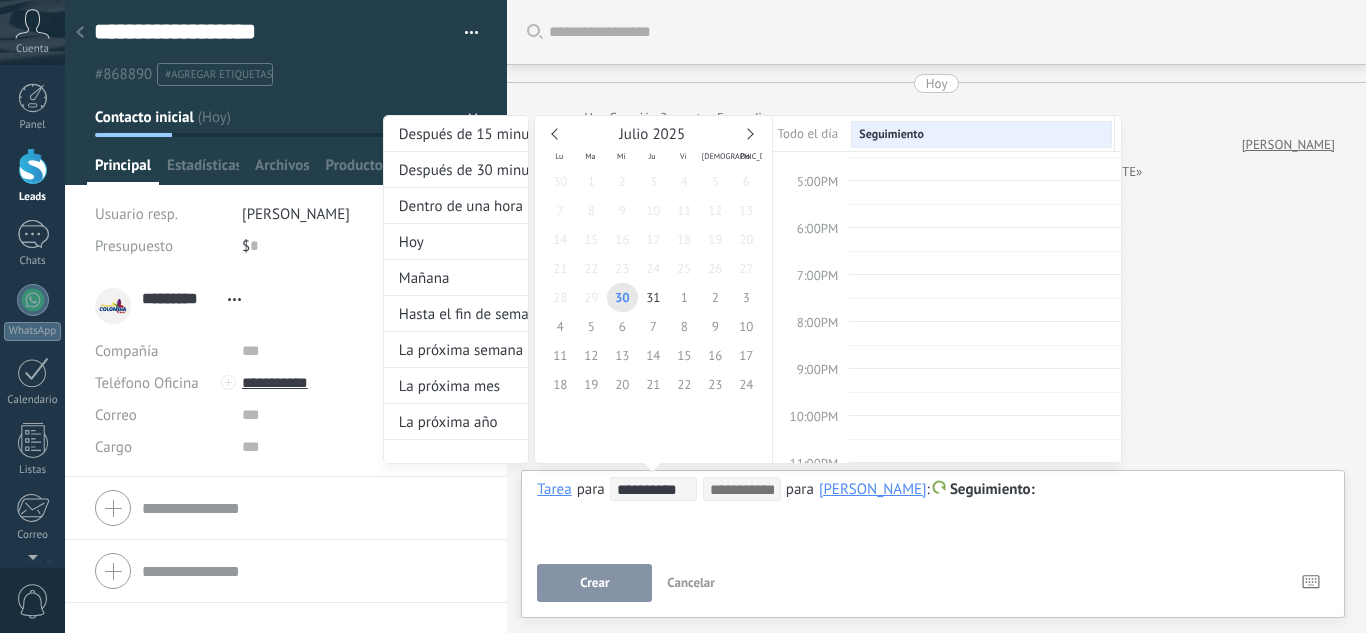 click on "8:00PM" at bounding box center (811, 334) 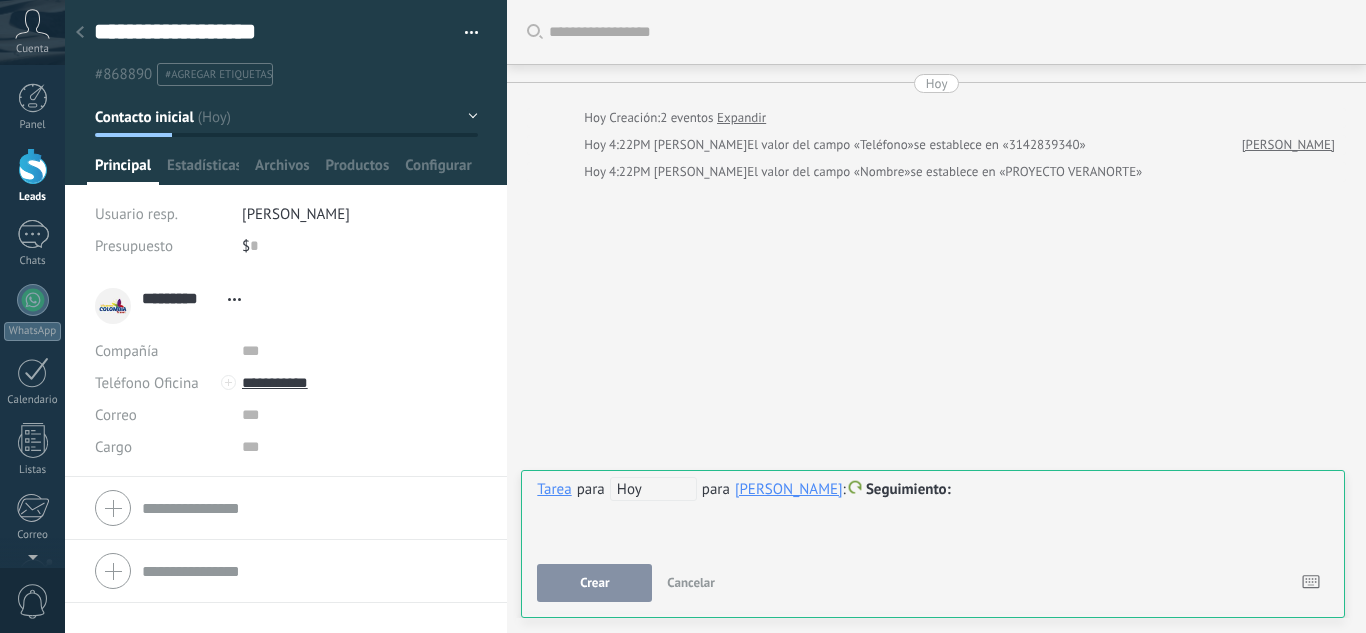 click on "**********" at bounding box center [933, 513] 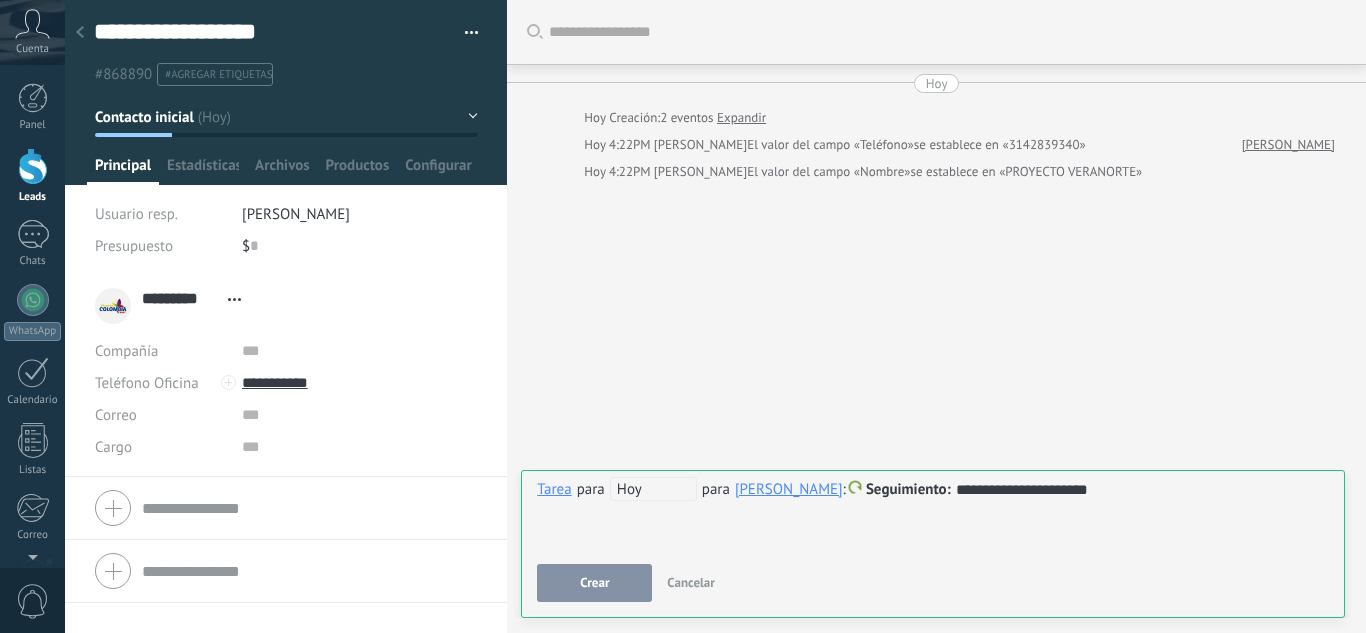 click on "Crear" at bounding box center [594, 583] 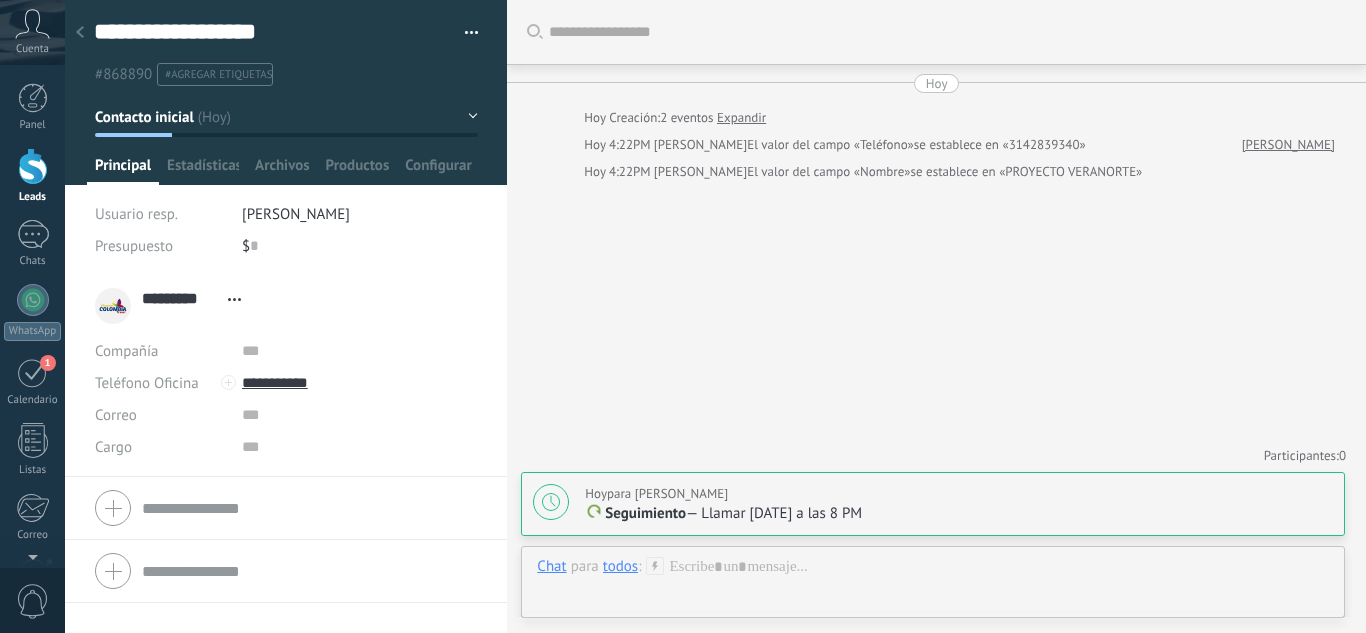 click at bounding box center (33, 166) 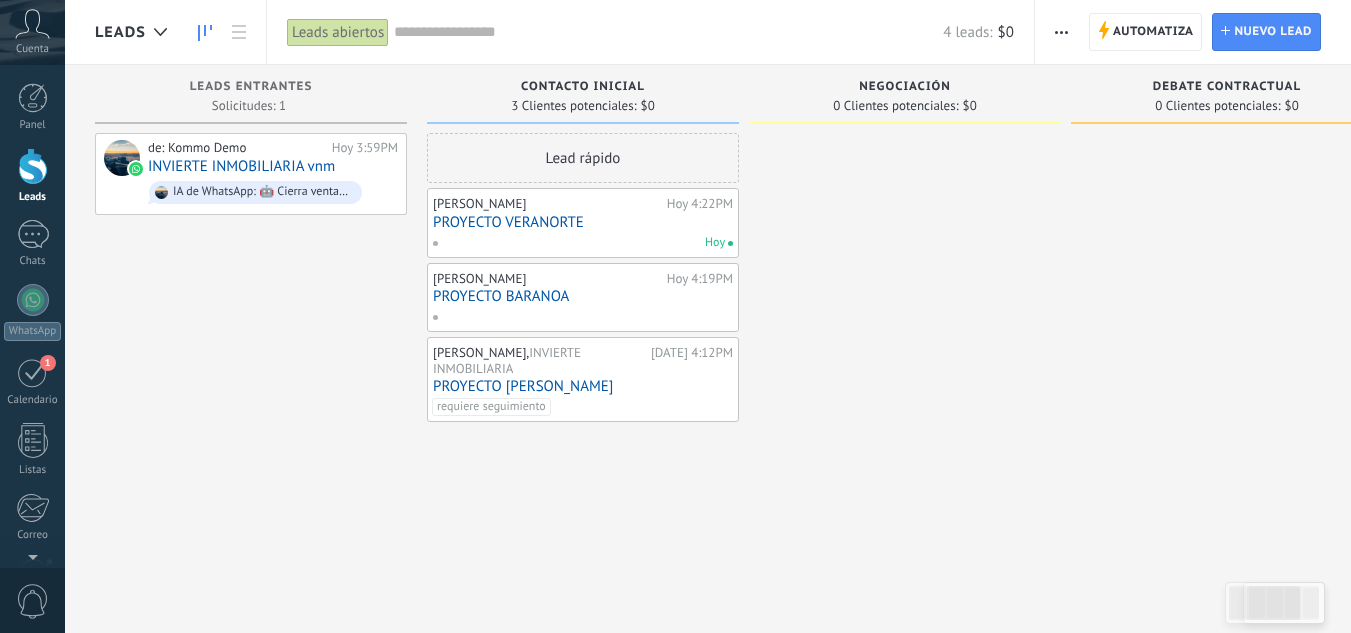 click on "de: Kommo Demo [DATE] 3:59PM INVIERTE INMOBILIARIA  vnm IA de WhatsApp:
🤖 Cierra ventas 10 veces más rápido con IA 💰" at bounding box center [251, 319] 